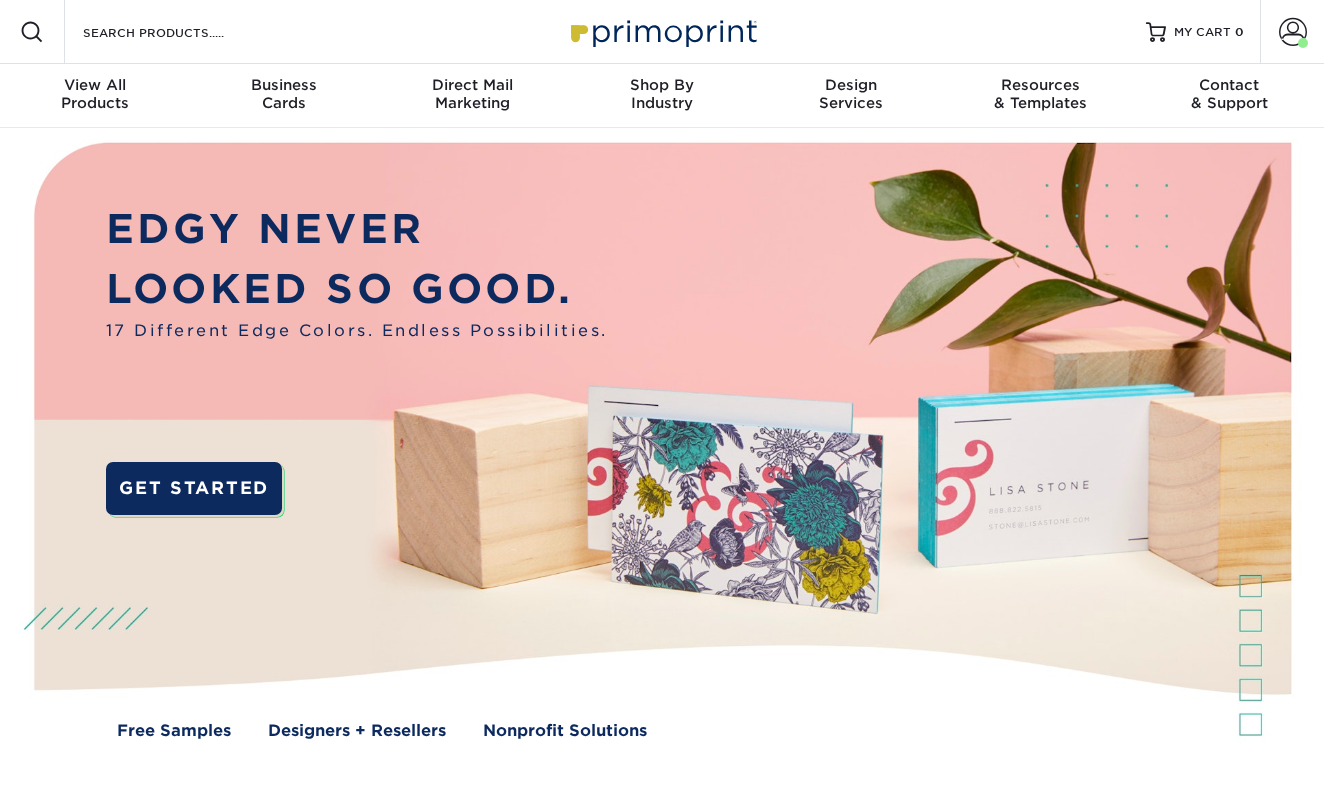 scroll, scrollTop: 0, scrollLeft: 0, axis: both 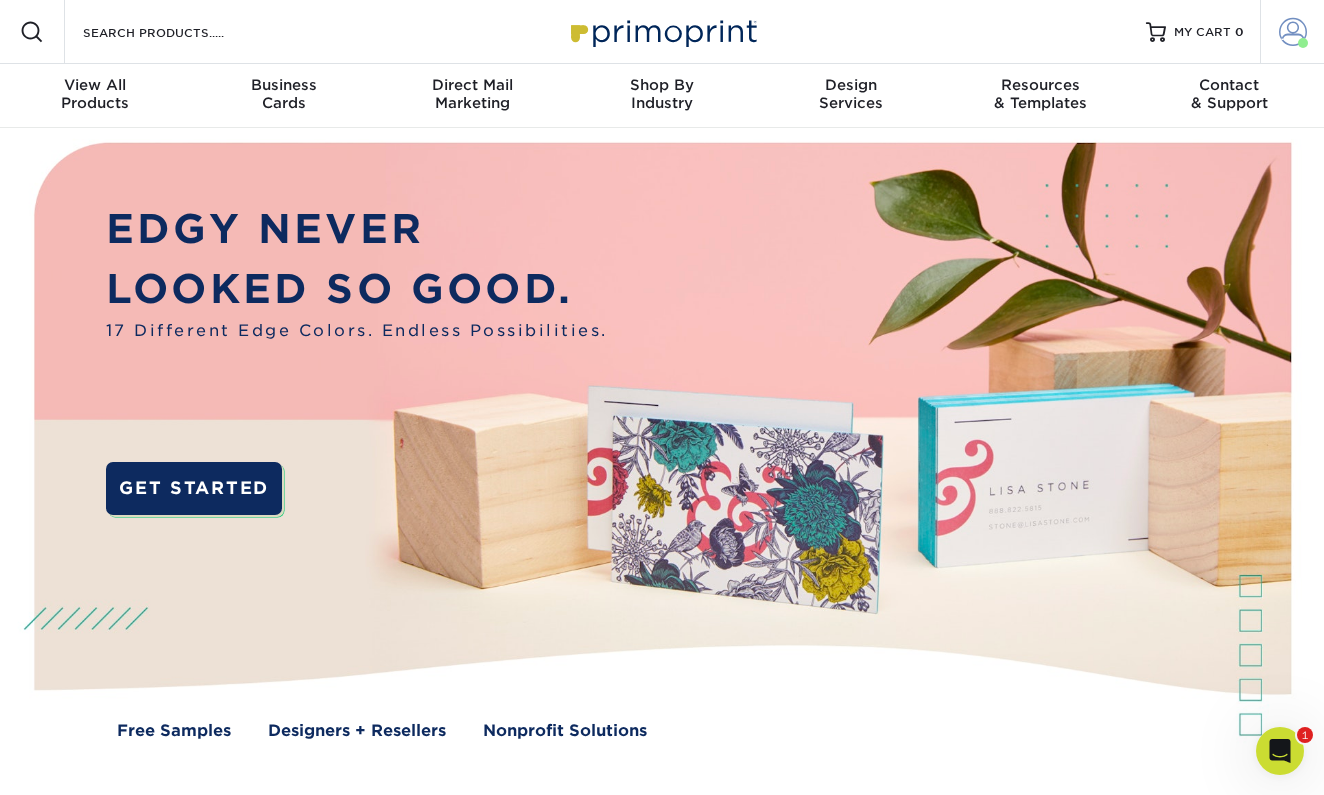 click at bounding box center [1293, 32] 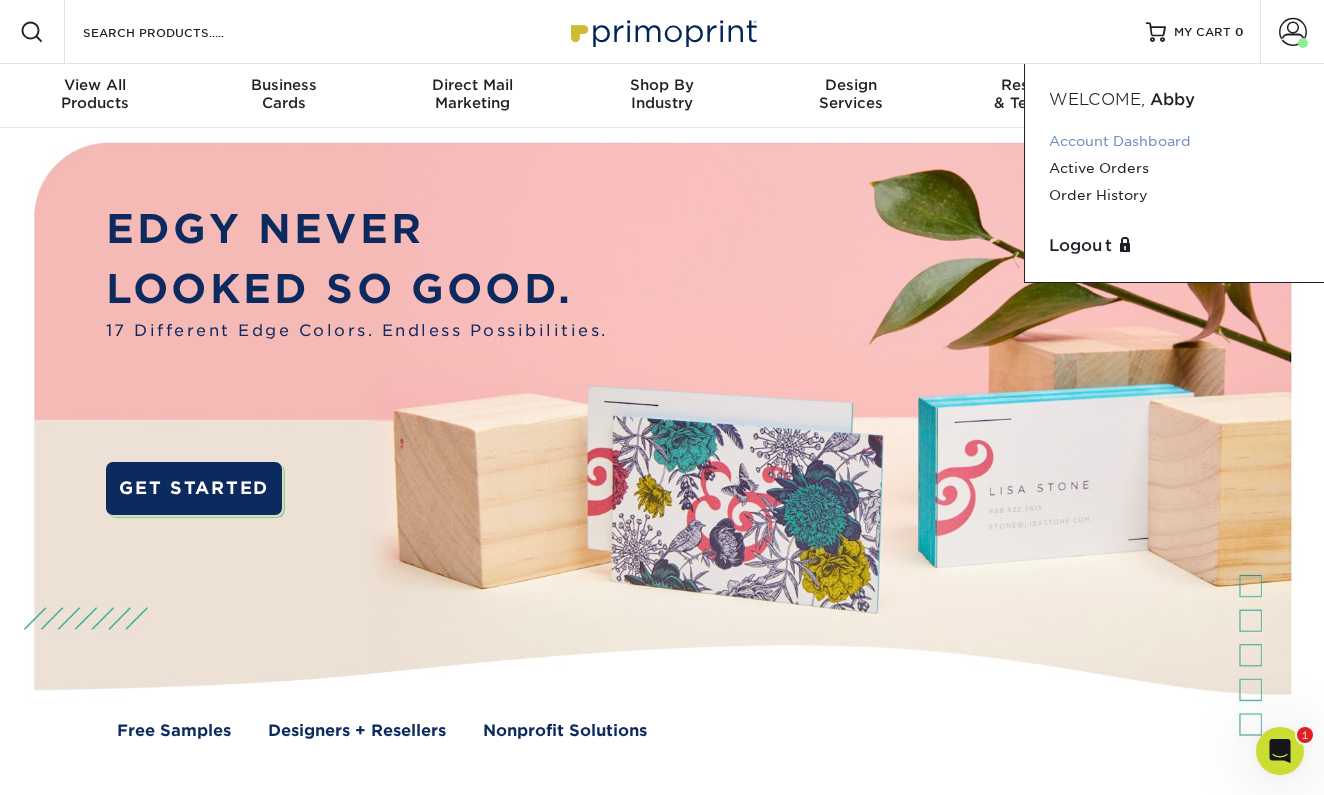 click on "Account Dashboard" at bounding box center [1174, 141] 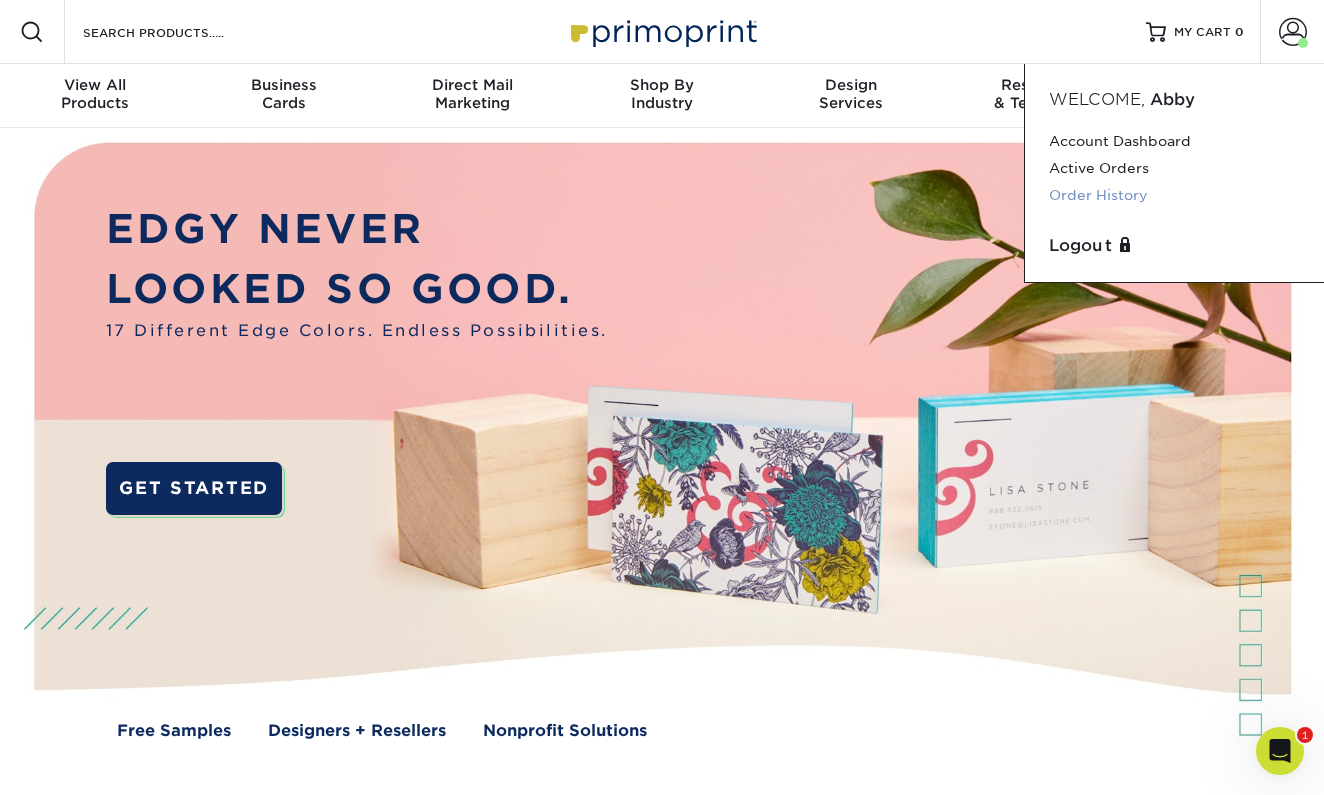 click on "Order History" at bounding box center (1174, 195) 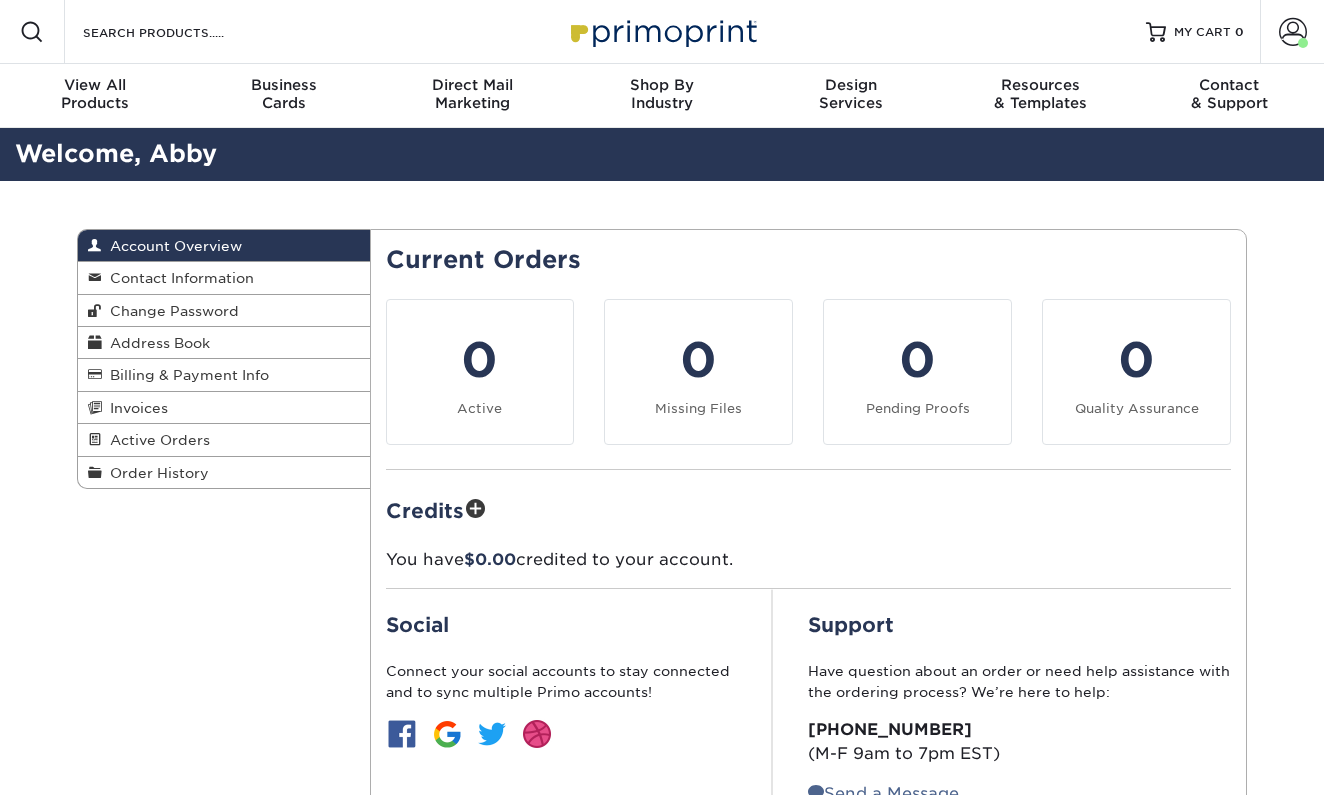 scroll, scrollTop: 0, scrollLeft: 0, axis: both 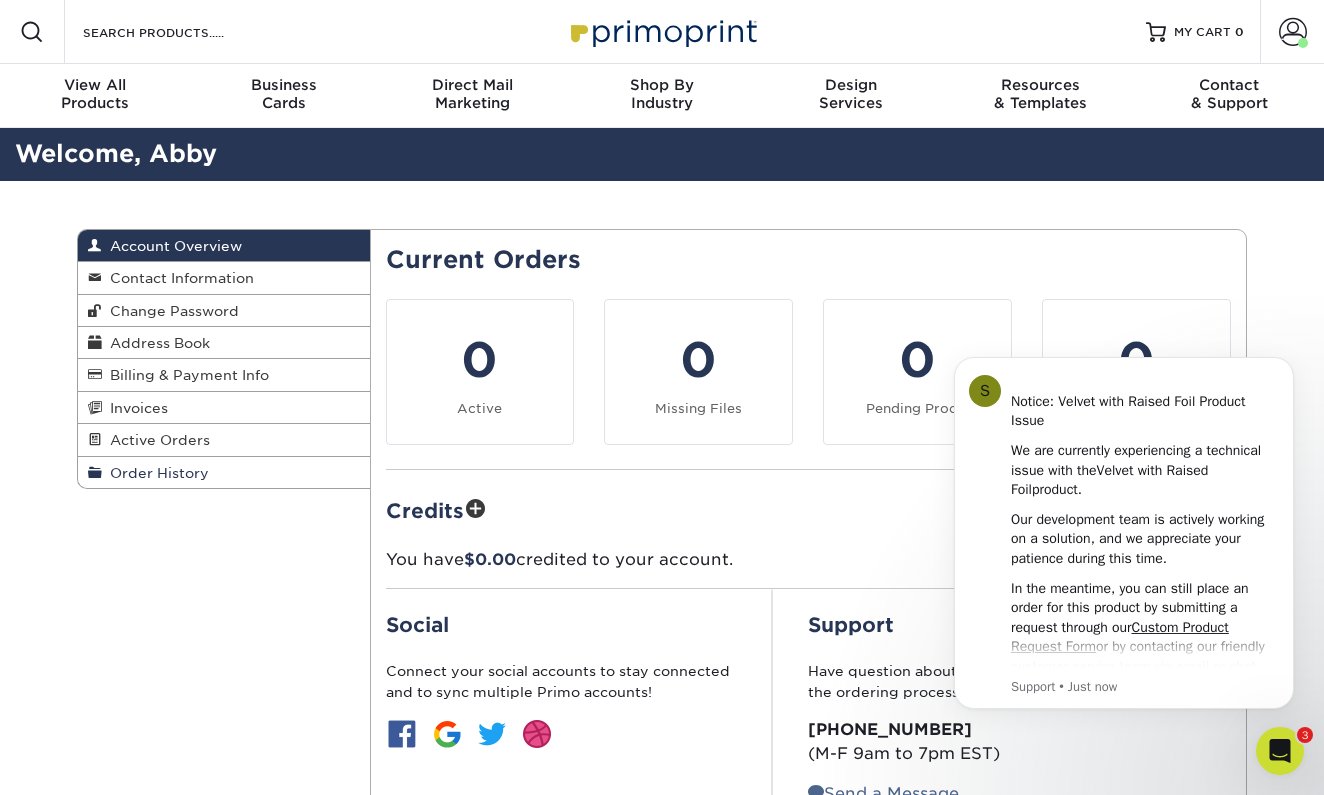 click on "Order History" at bounding box center (155, 473) 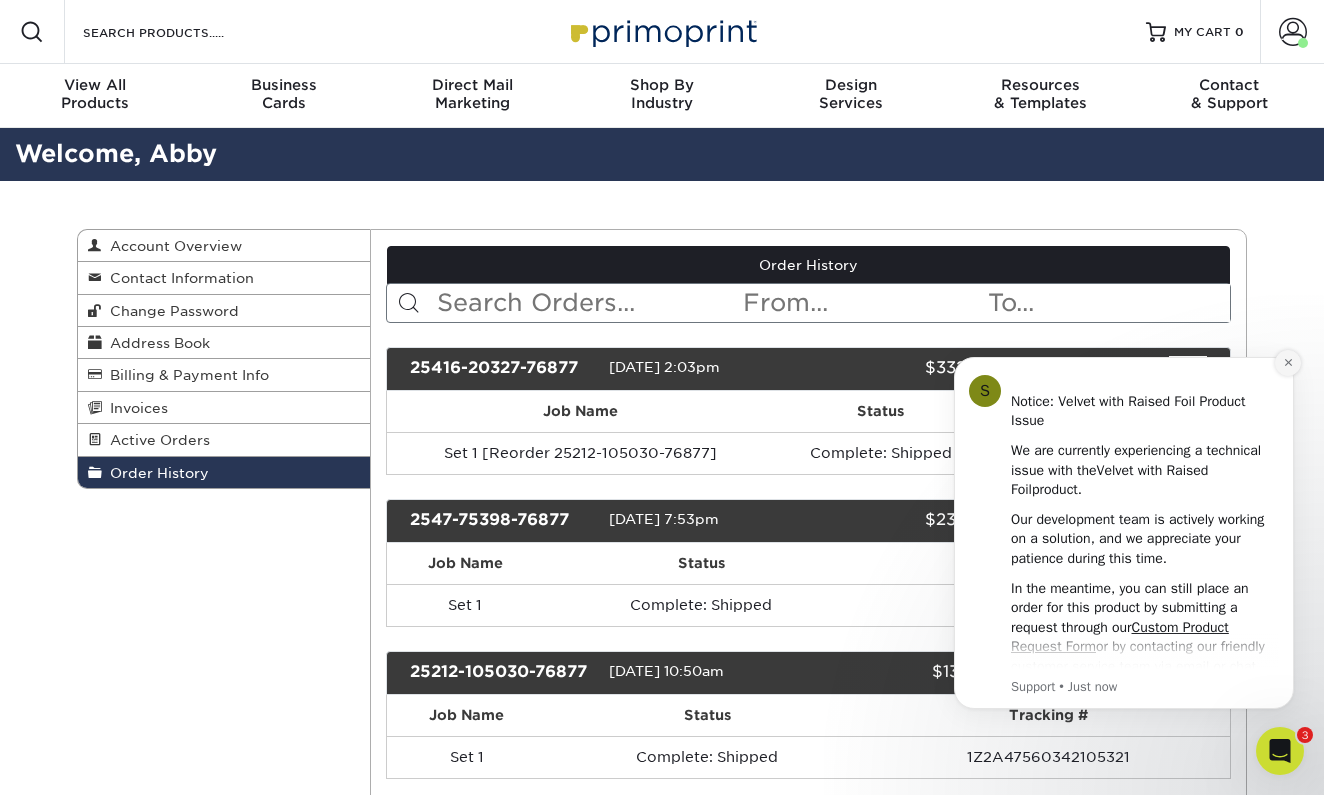 click at bounding box center (1288, 363) 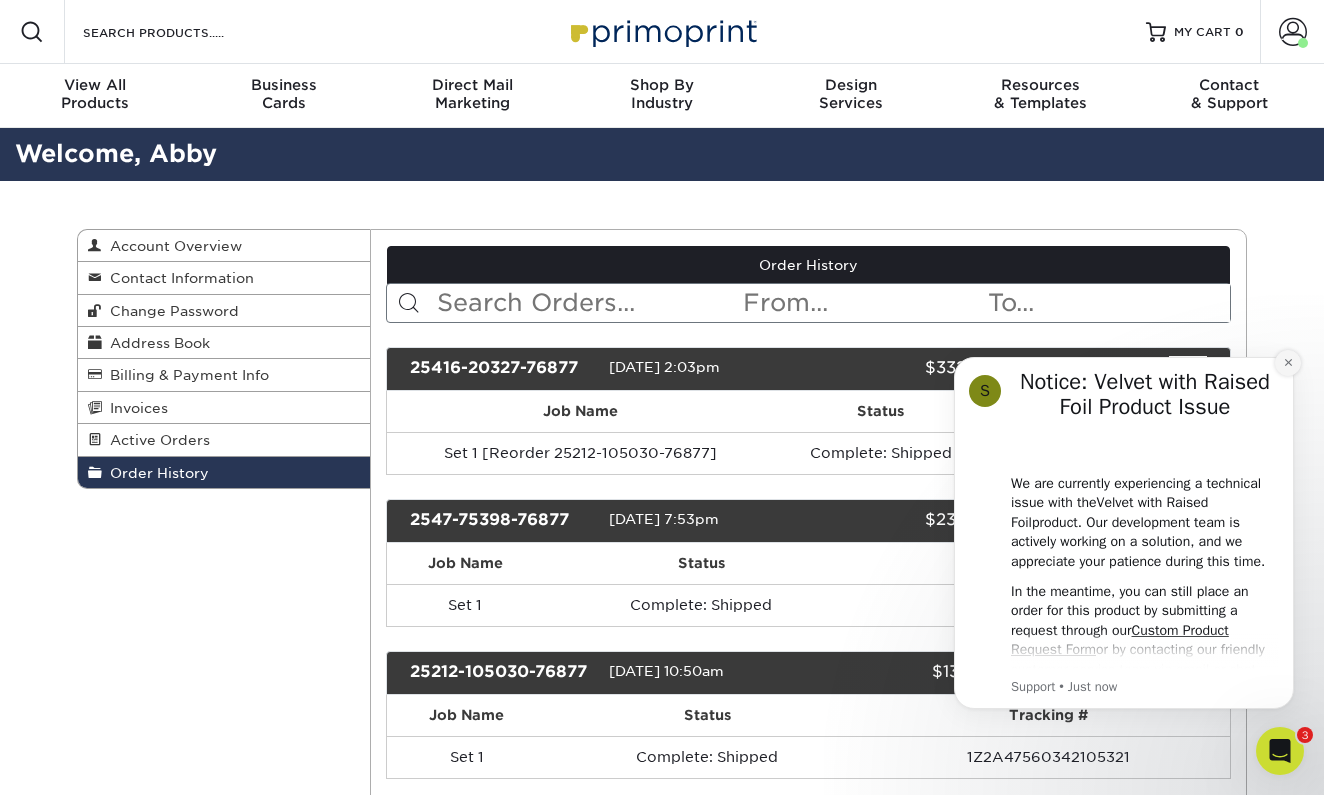 click 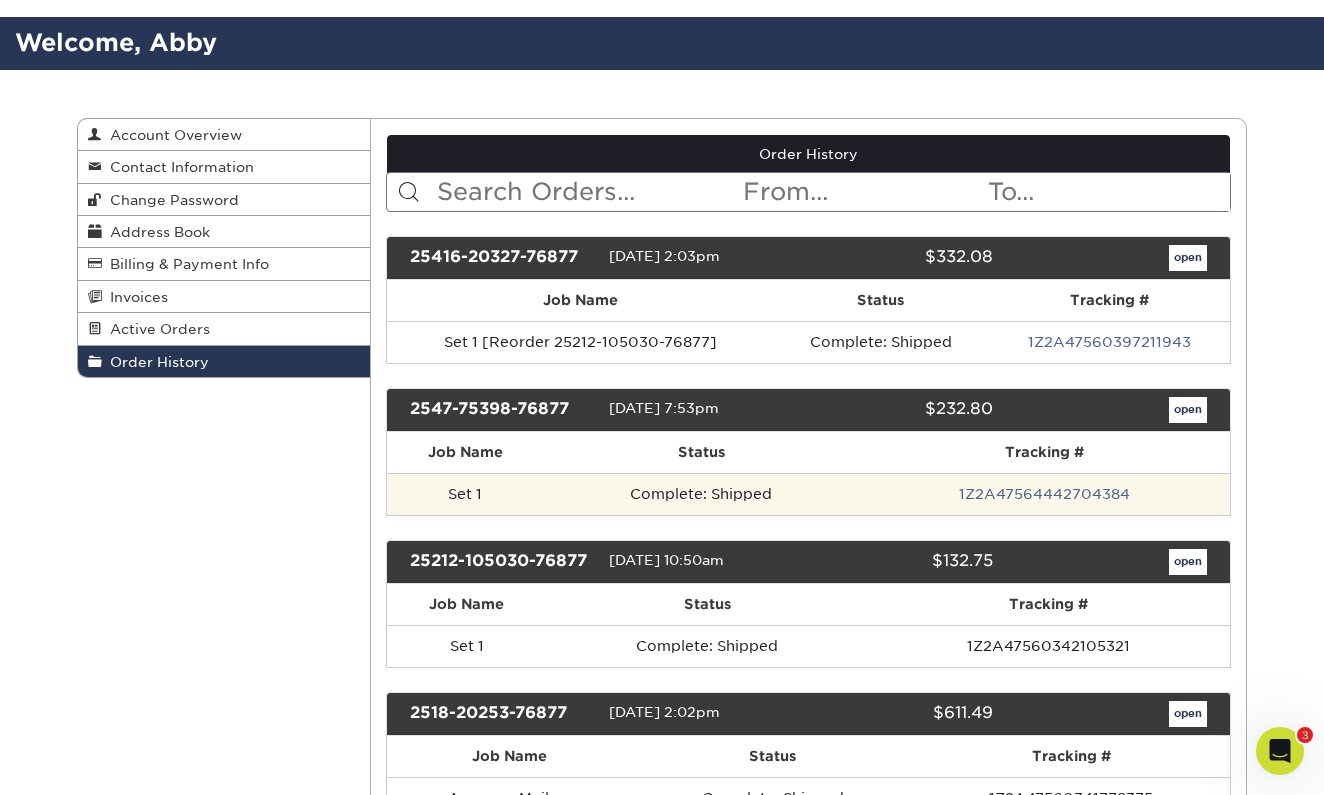 scroll, scrollTop: 136, scrollLeft: 0, axis: vertical 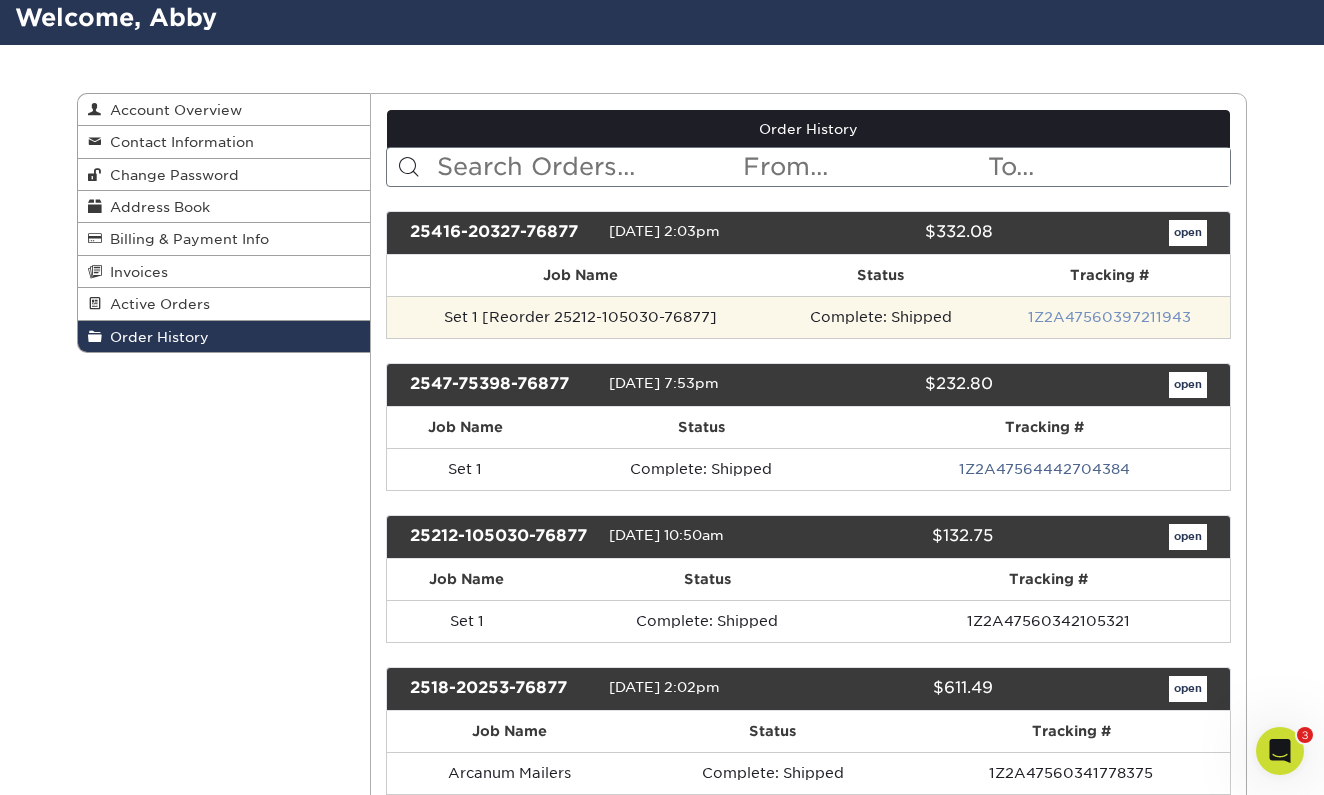 click on "1Z2A47560397211943" at bounding box center (1109, 317) 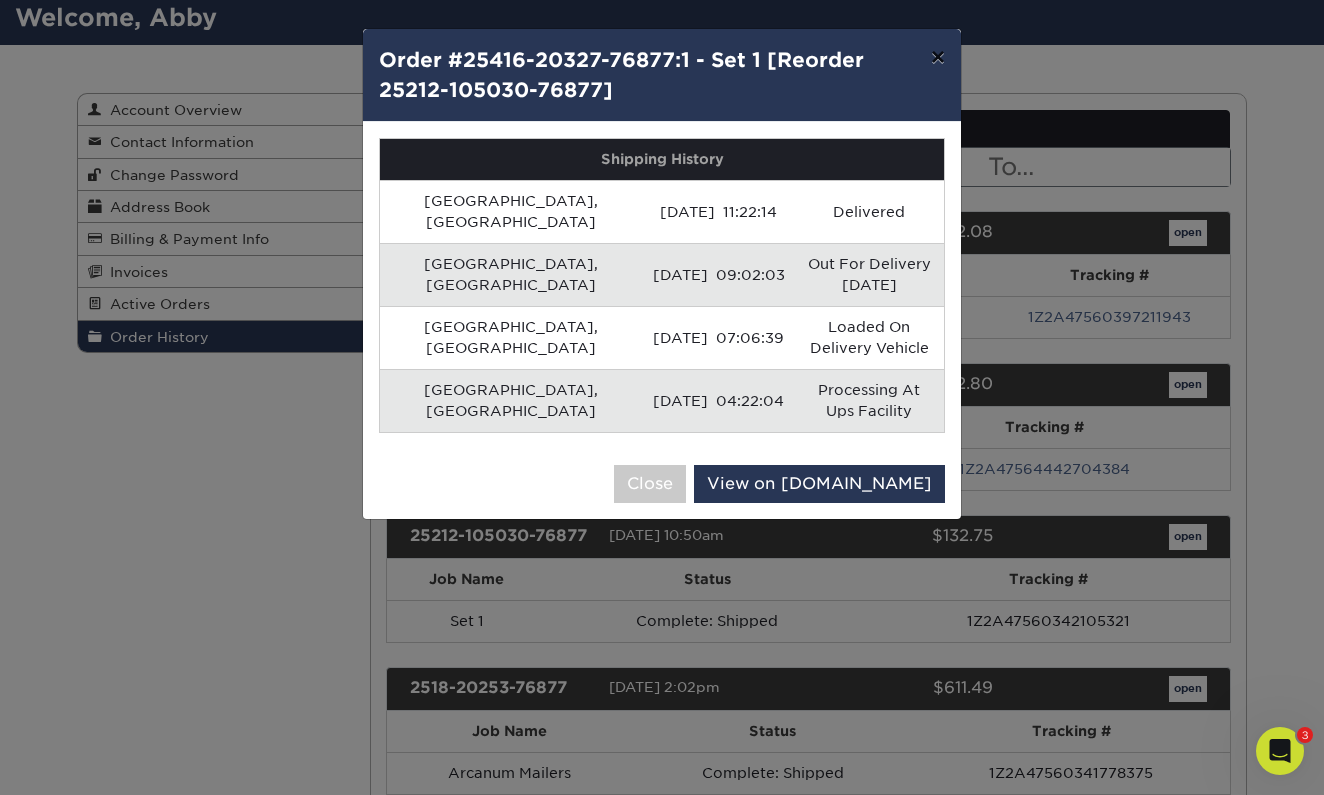 click on "×" at bounding box center [938, 57] 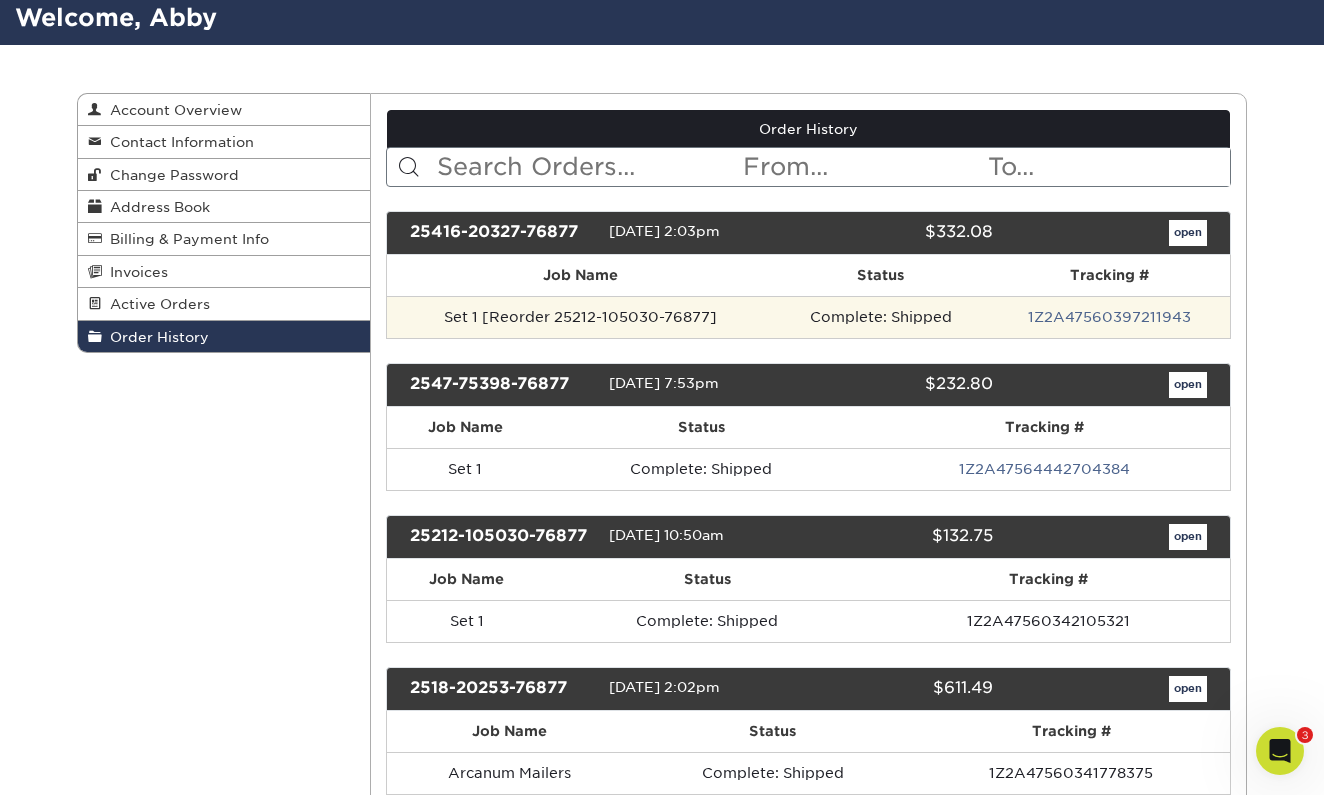 click on "Set 1 [Reorder 25212-105030-76877]" at bounding box center [580, 317] 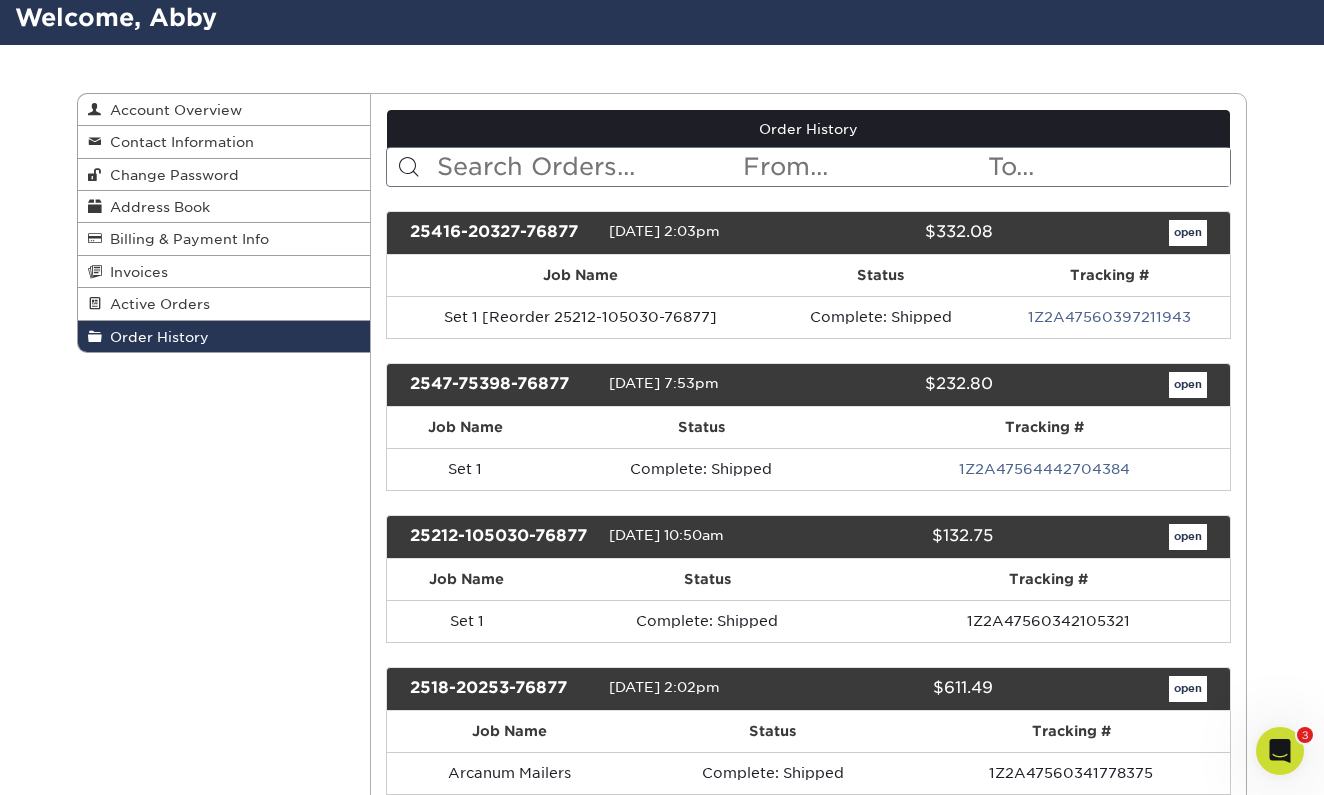 click on "open" at bounding box center [1188, 233] 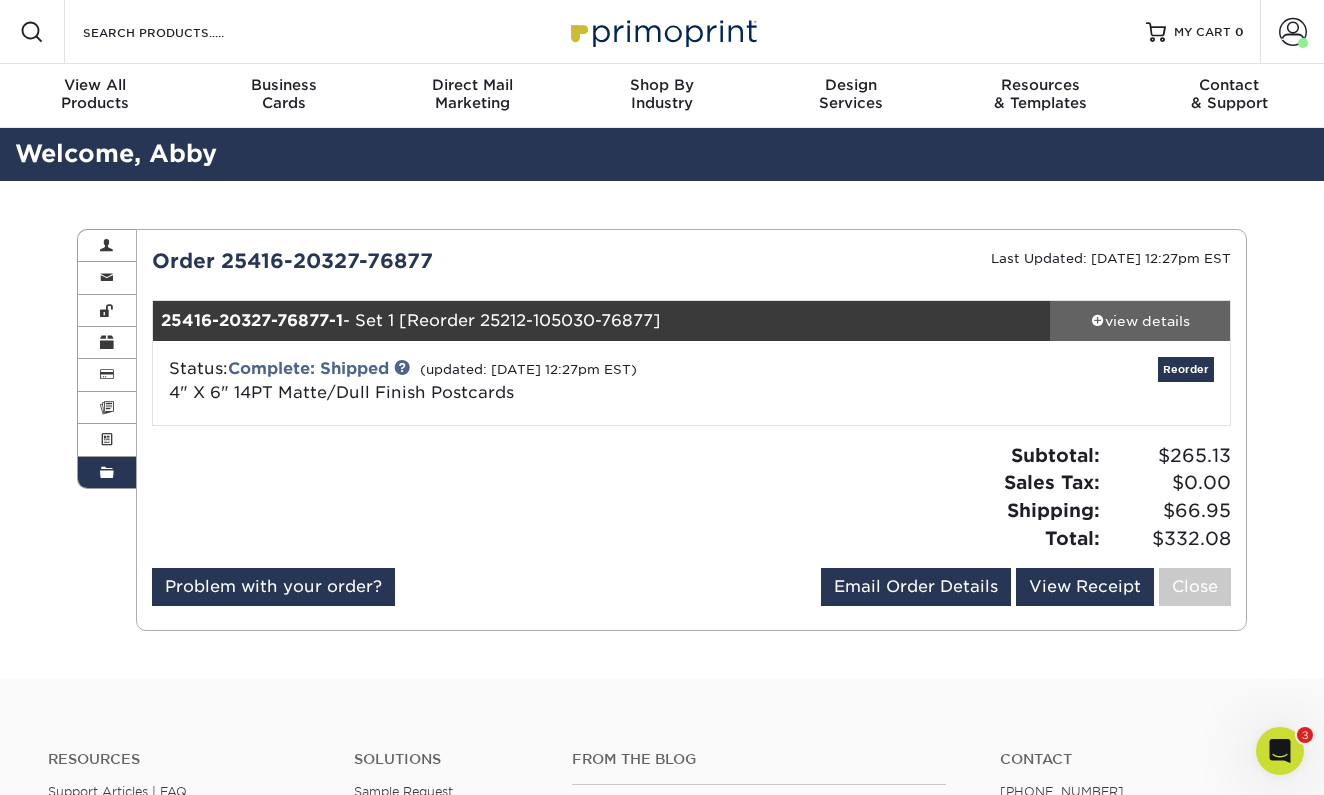 click on "view details" at bounding box center [1140, 321] 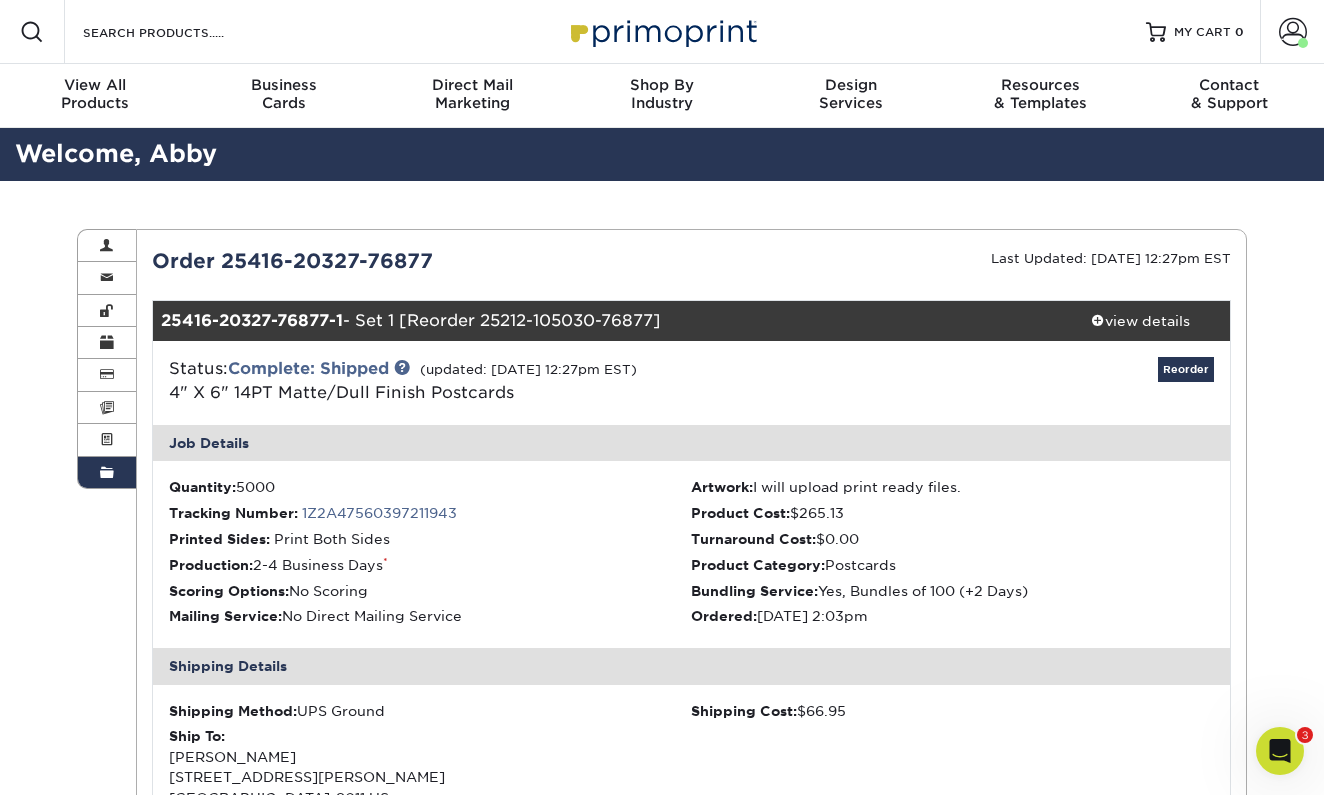 scroll, scrollTop: 0, scrollLeft: 0, axis: both 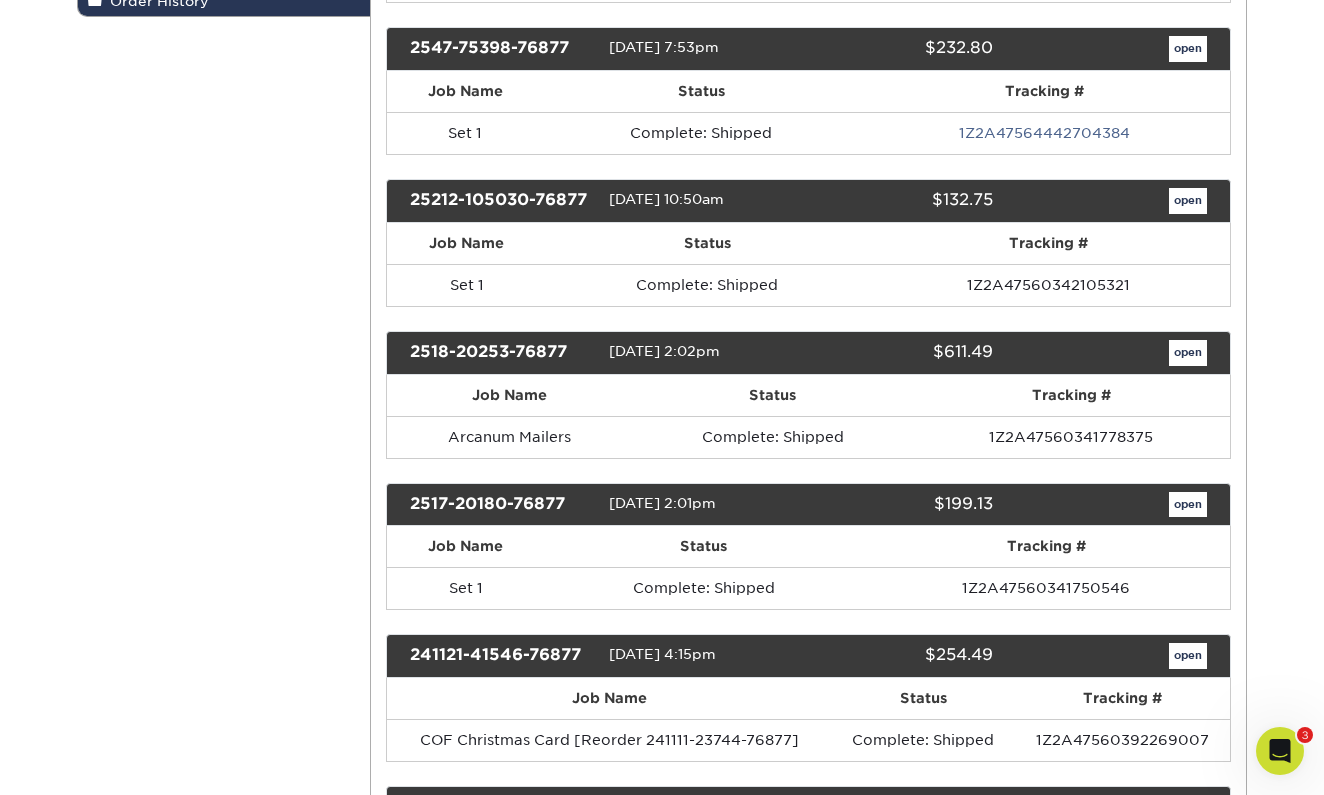 click on "open" at bounding box center (1188, 201) 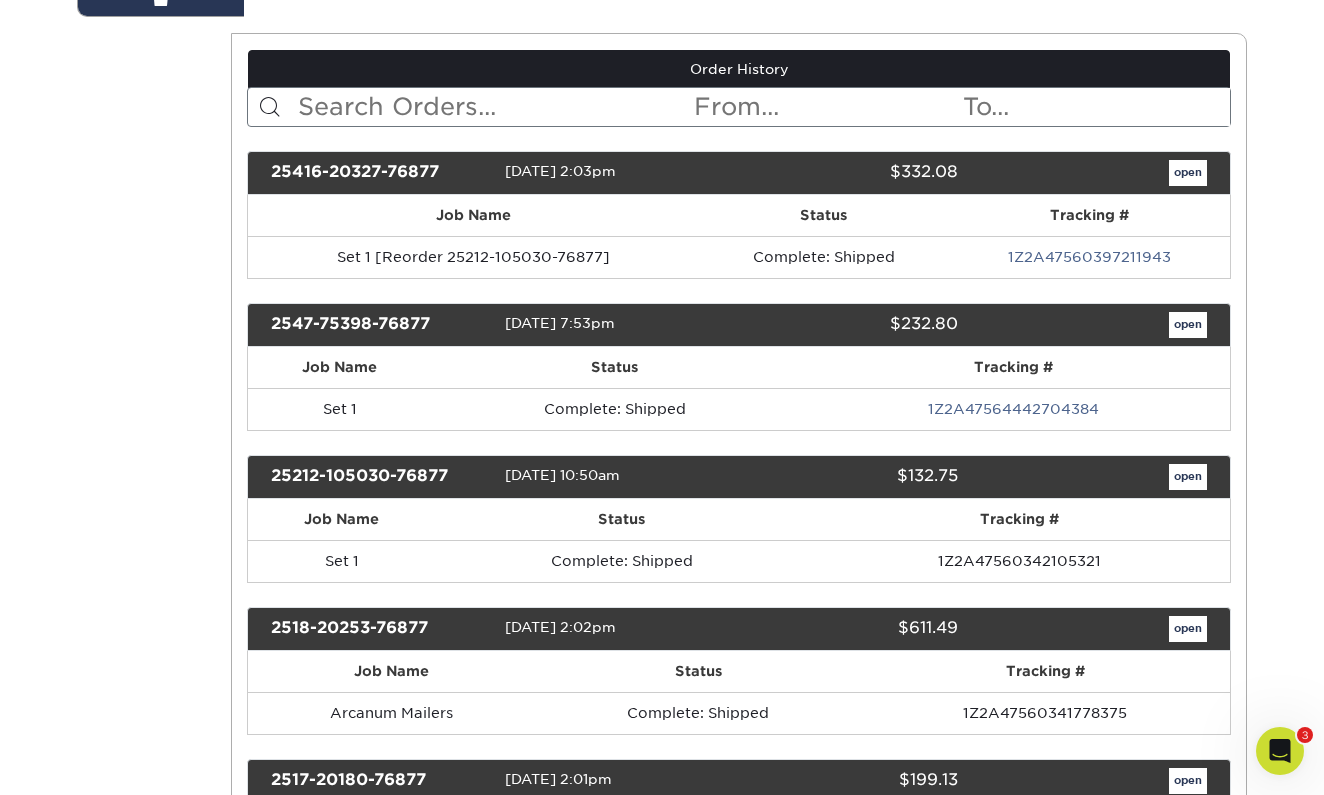 scroll, scrollTop: 0, scrollLeft: 0, axis: both 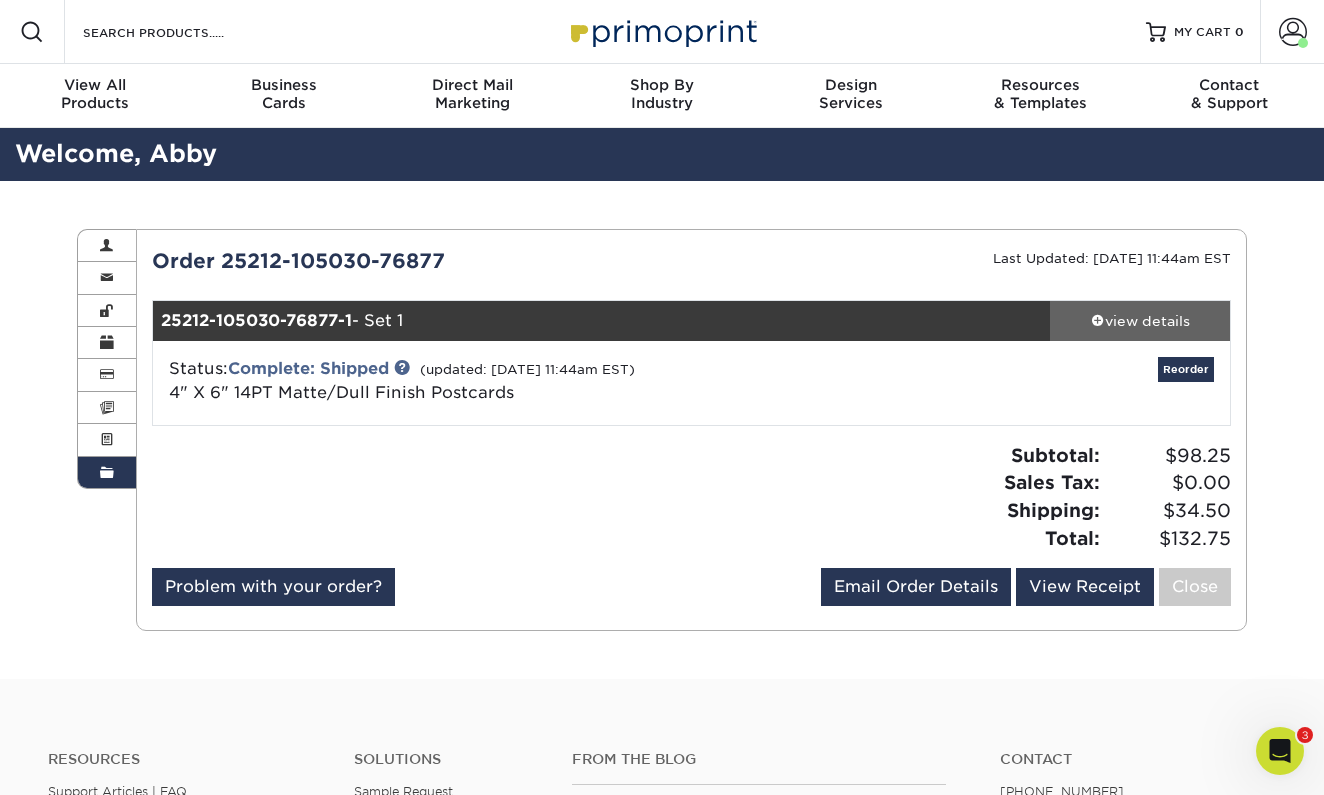 click at bounding box center (1098, 320) 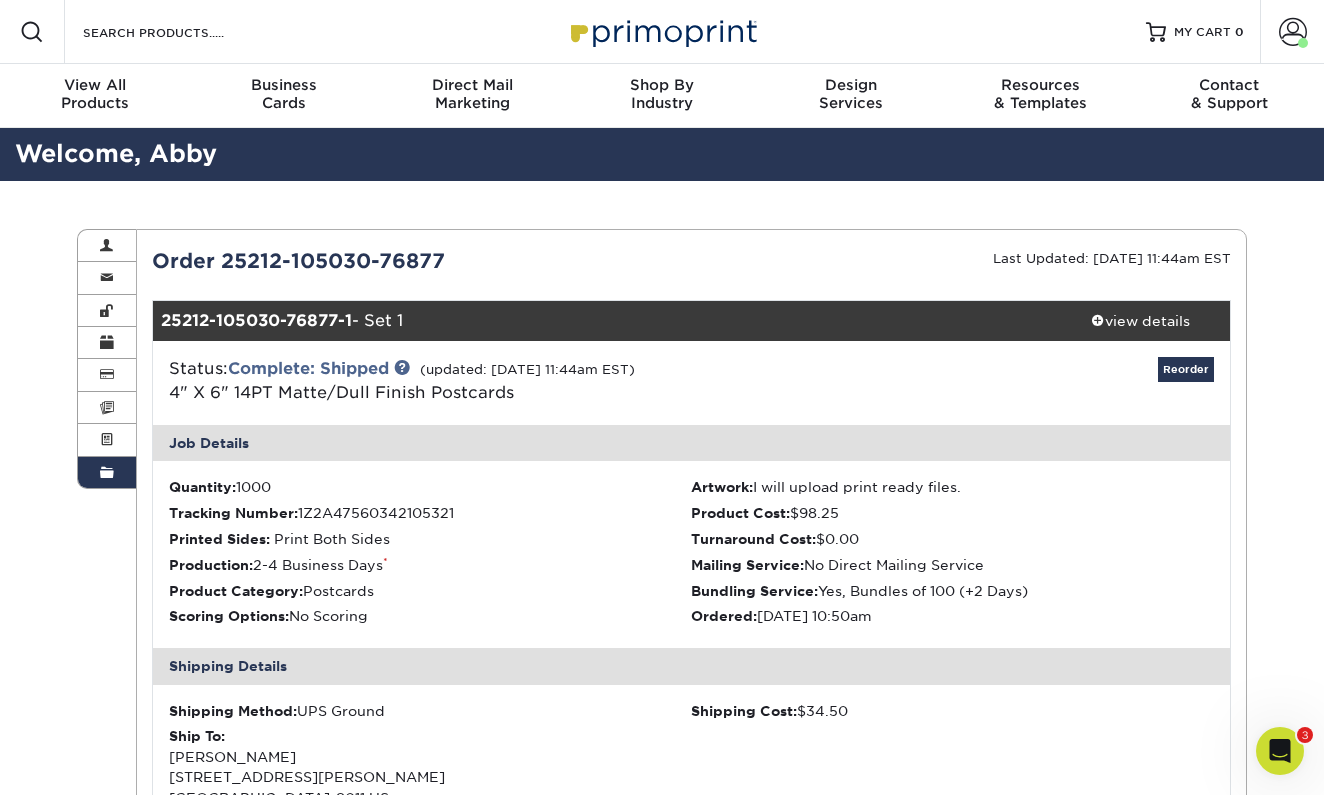 scroll, scrollTop: 0, scrollLeft: 0, axis: both 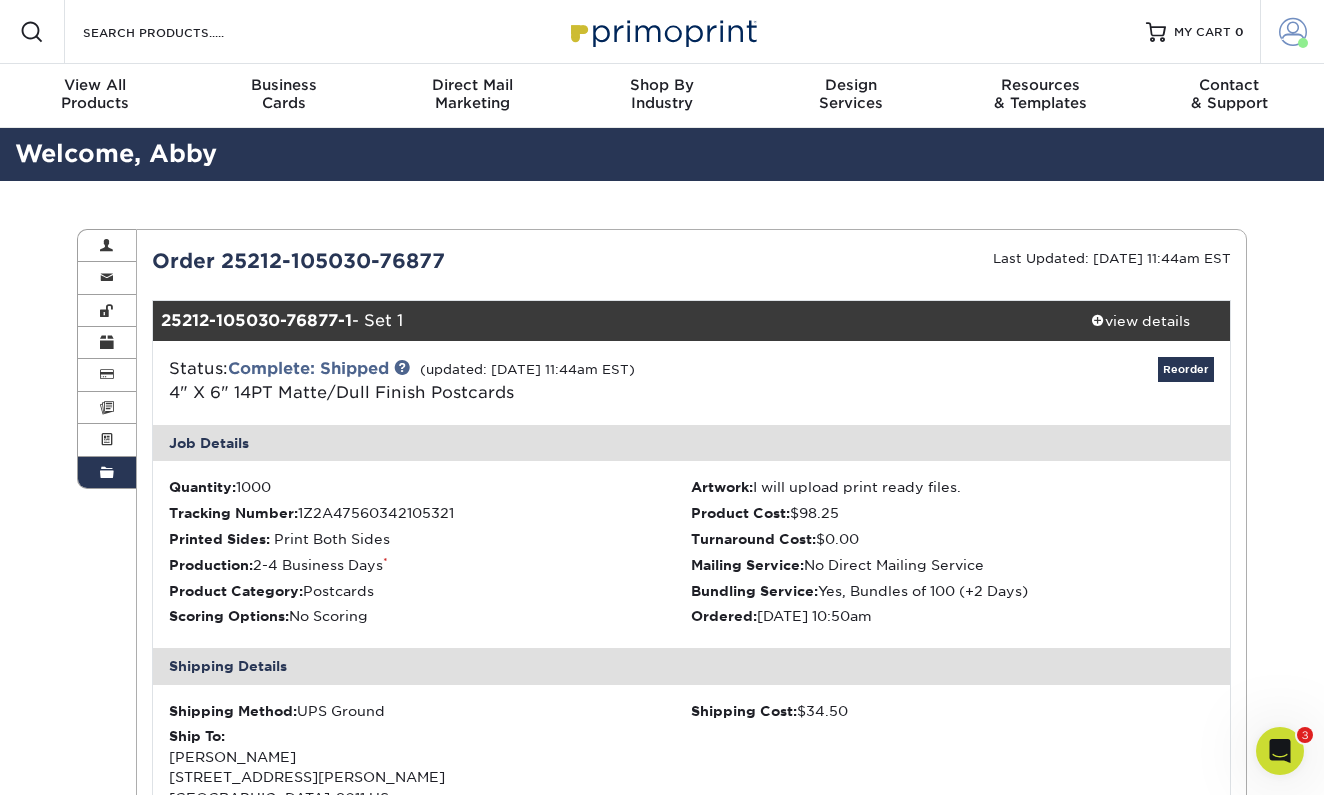 click at bounding box center [1293, 32] 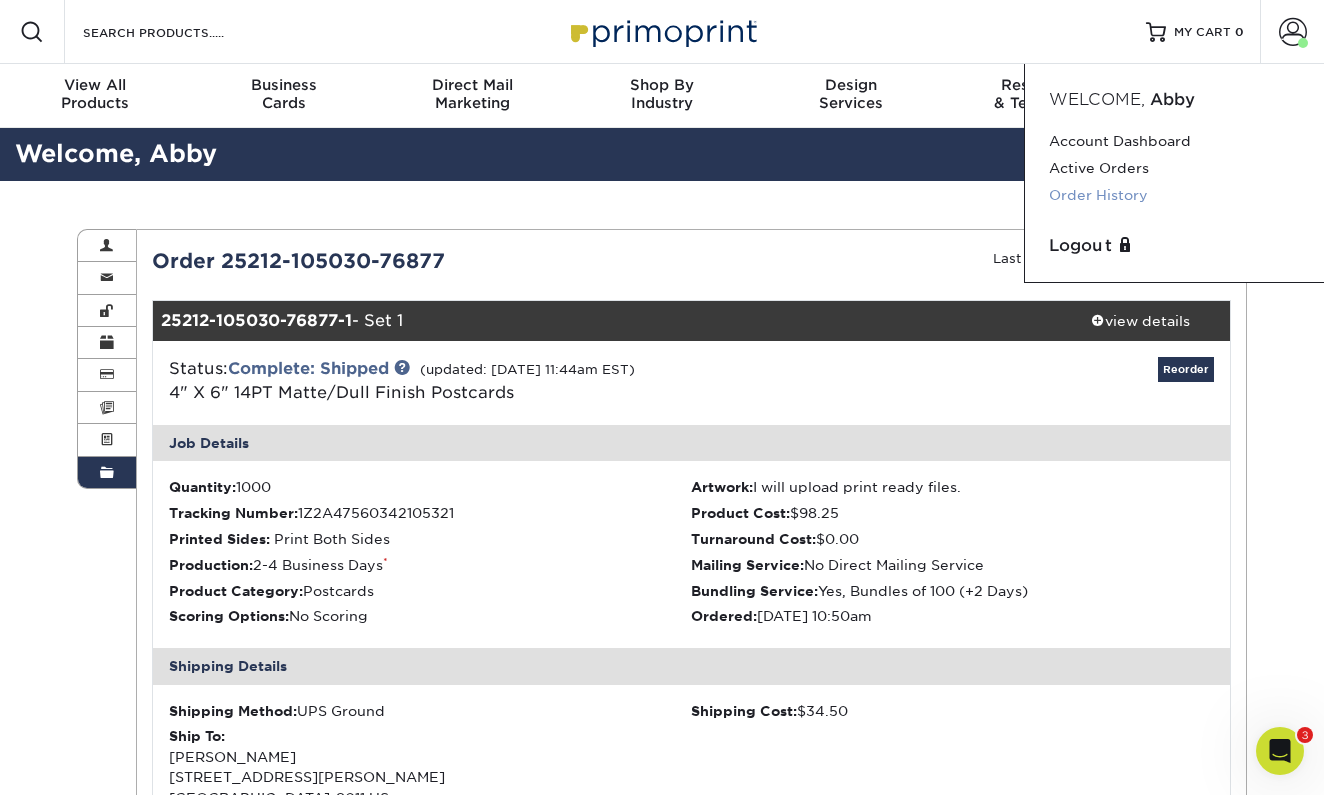 click on "Order History" at bounding box center [1174, 195] 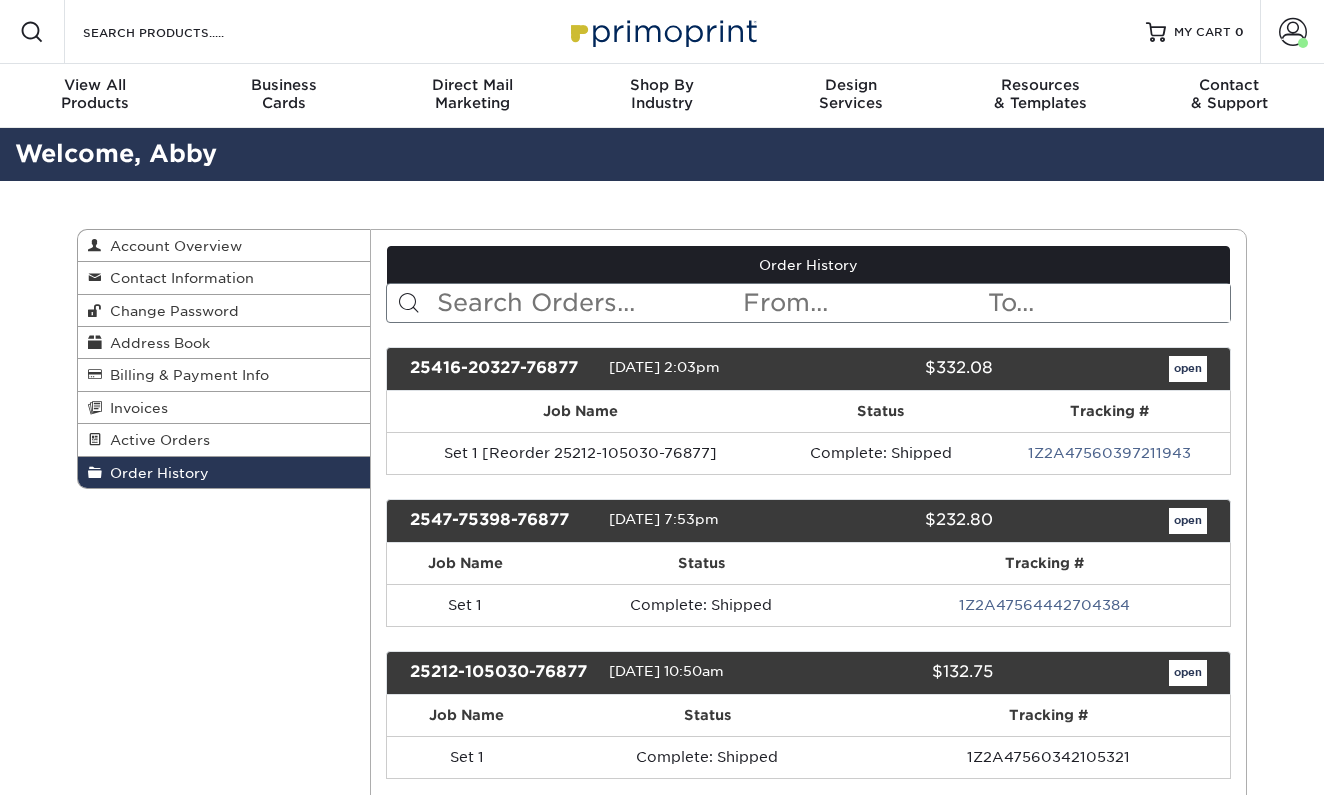 scroll, scrollTop: 0, scrollLeft: 0, axis: both 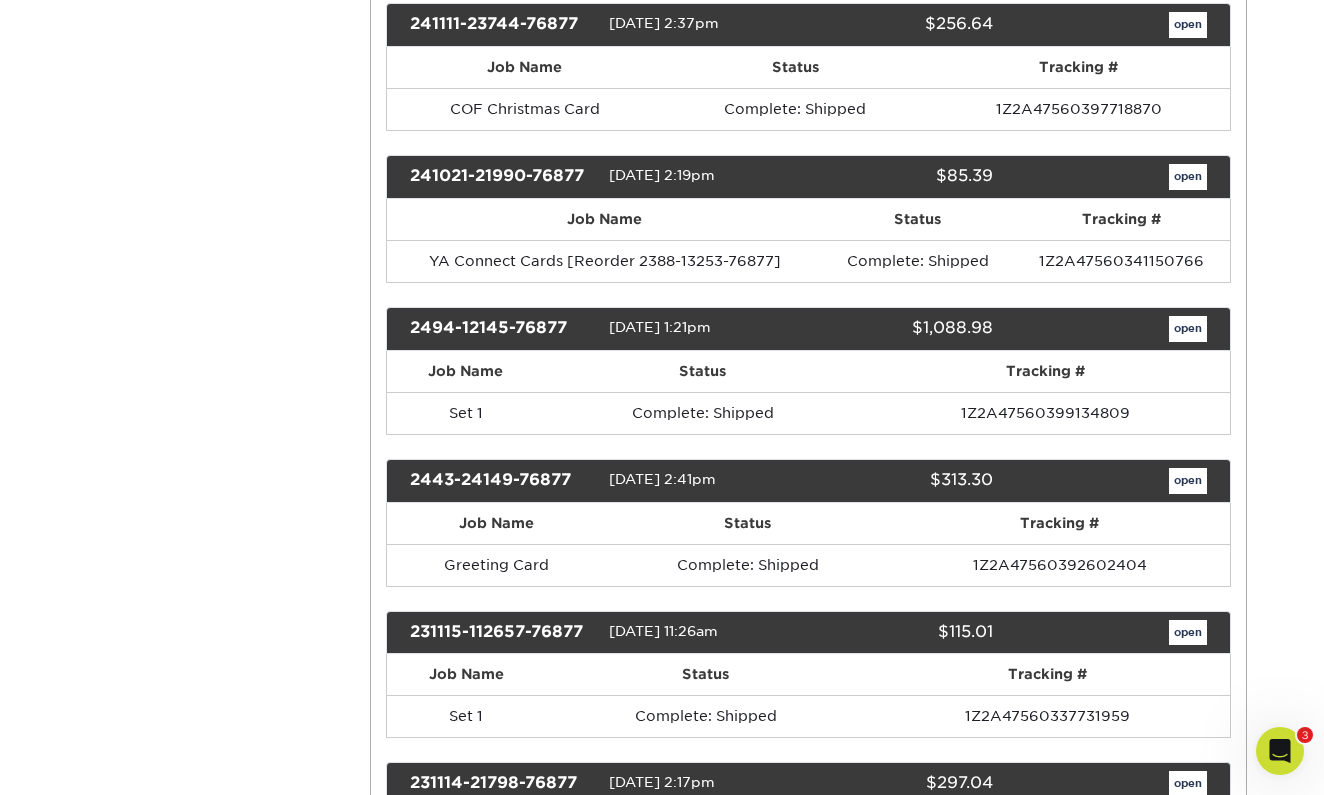 click on "open" at bounding box center [1188, 481] 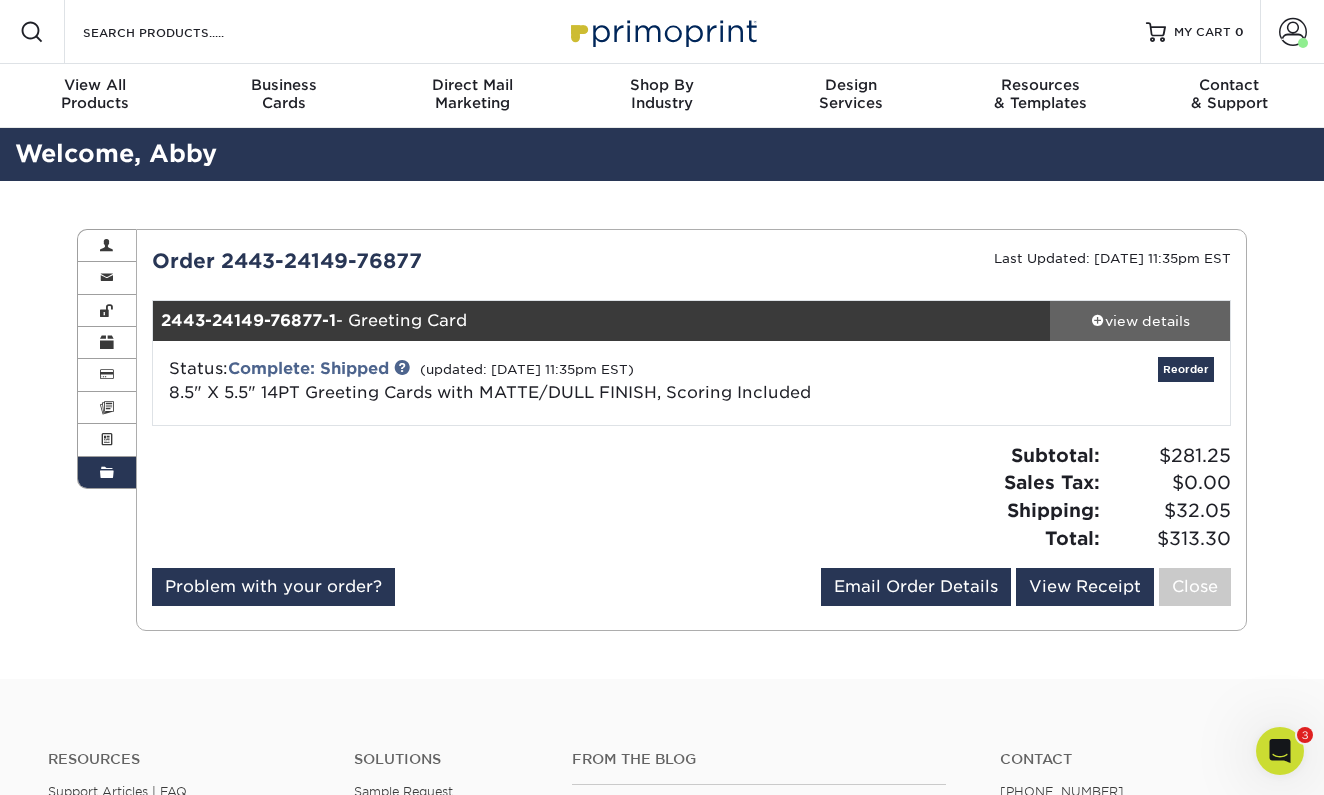 click on "view details" at bounding box center [1140, 321] 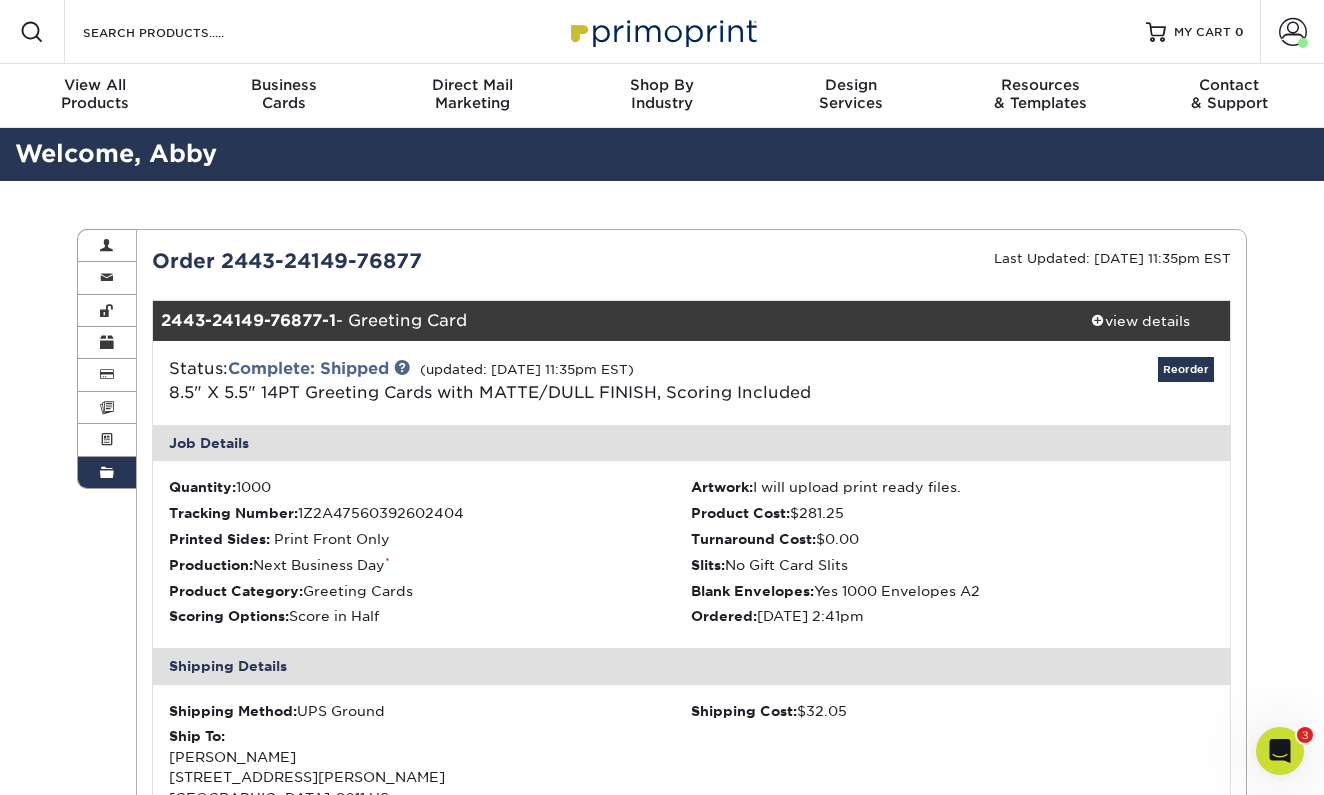 scroll, scrollTop: 0, scrollLeft: 0, axis: both 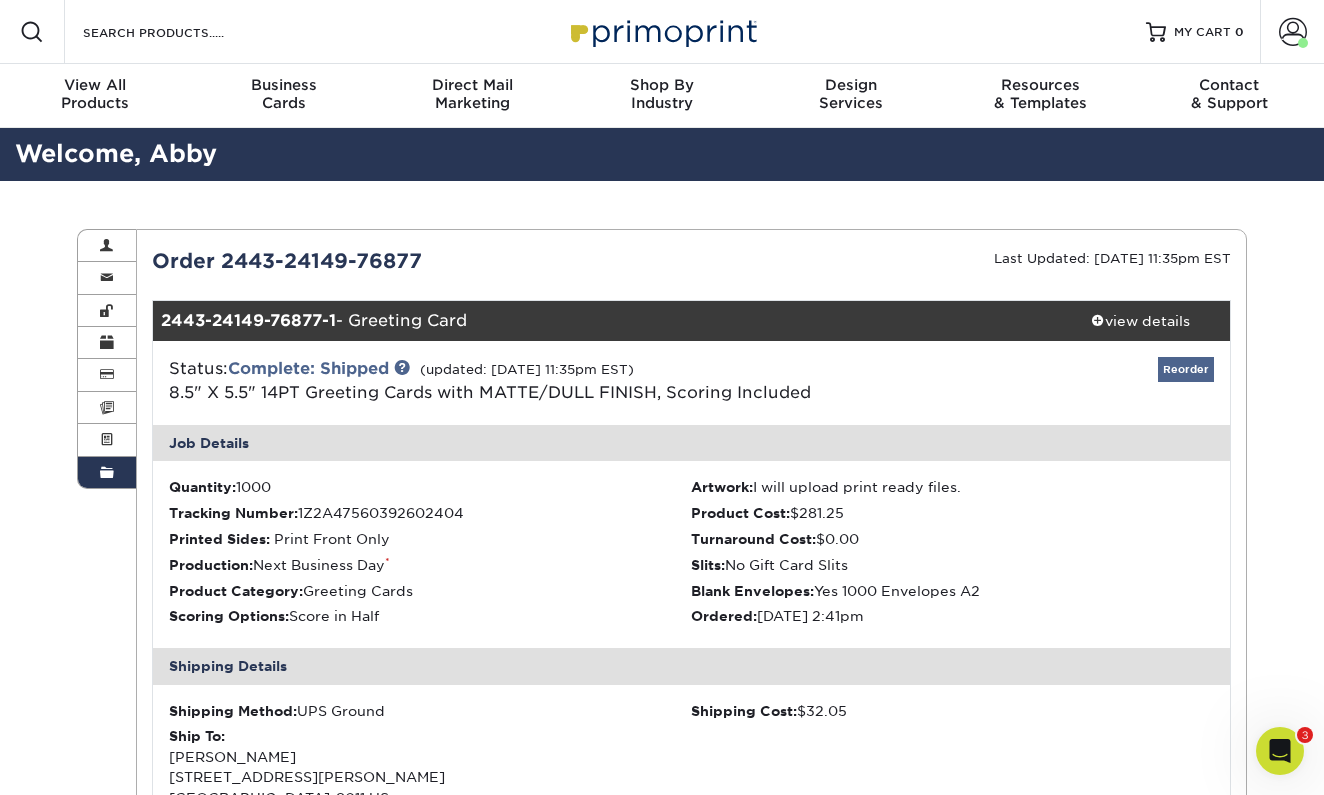 click on "Reorder" at bounding box center (1186, 369) 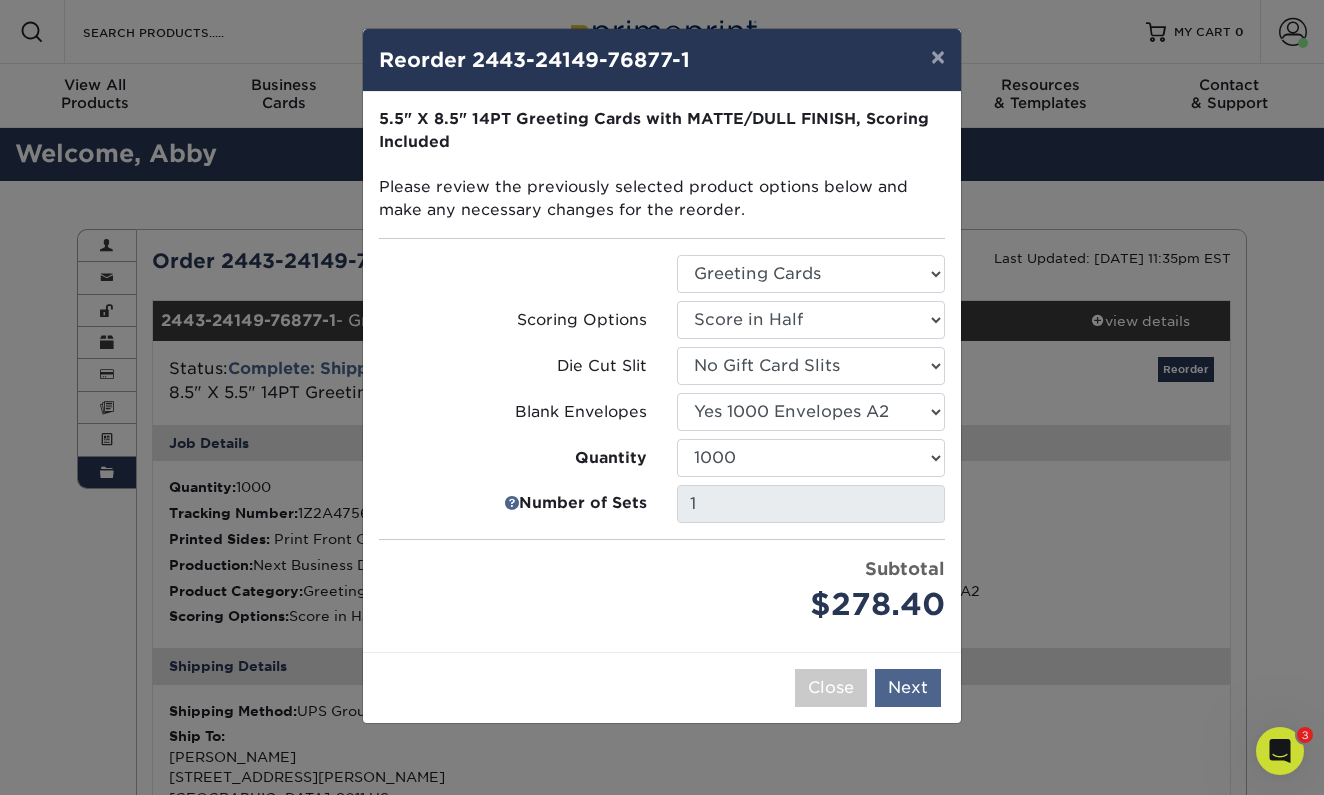 click on "Next" at bounding box center [908, 688] 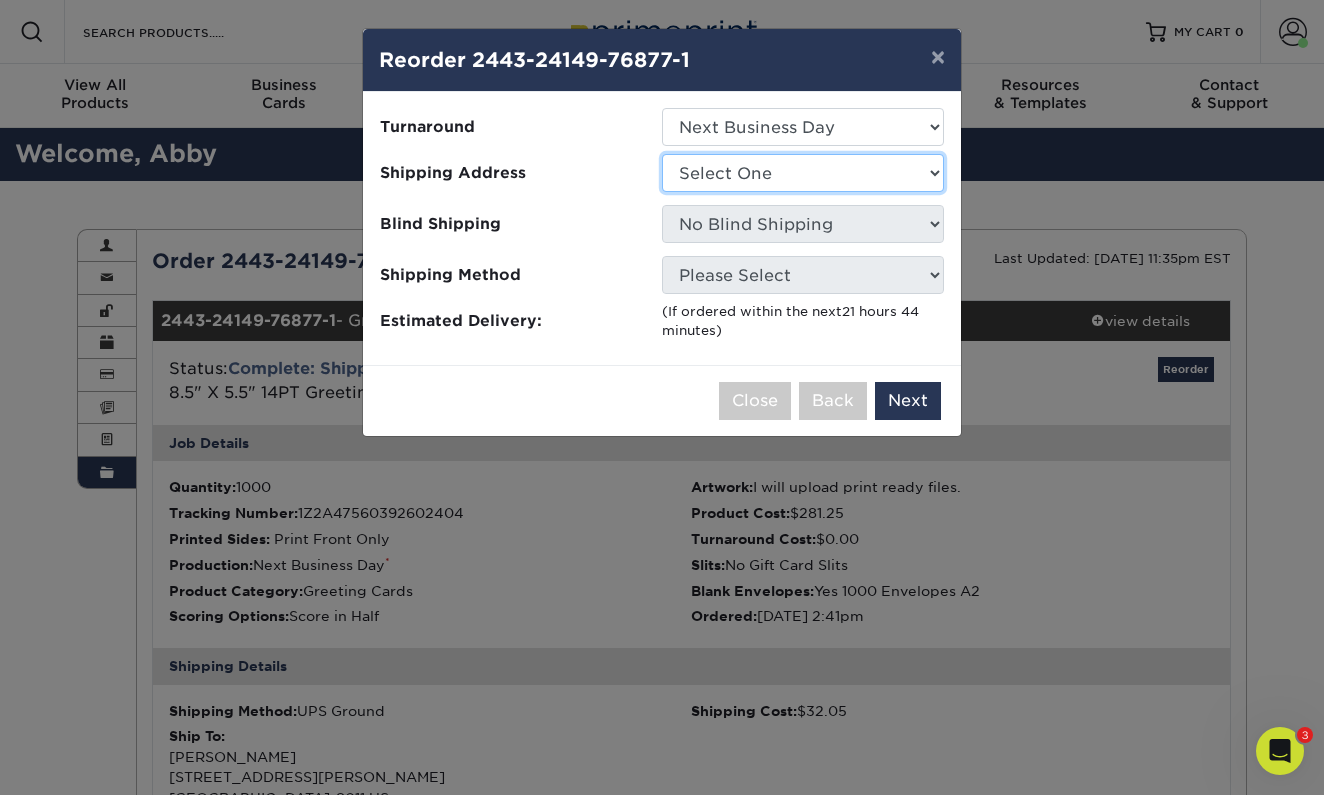 select on "257369" 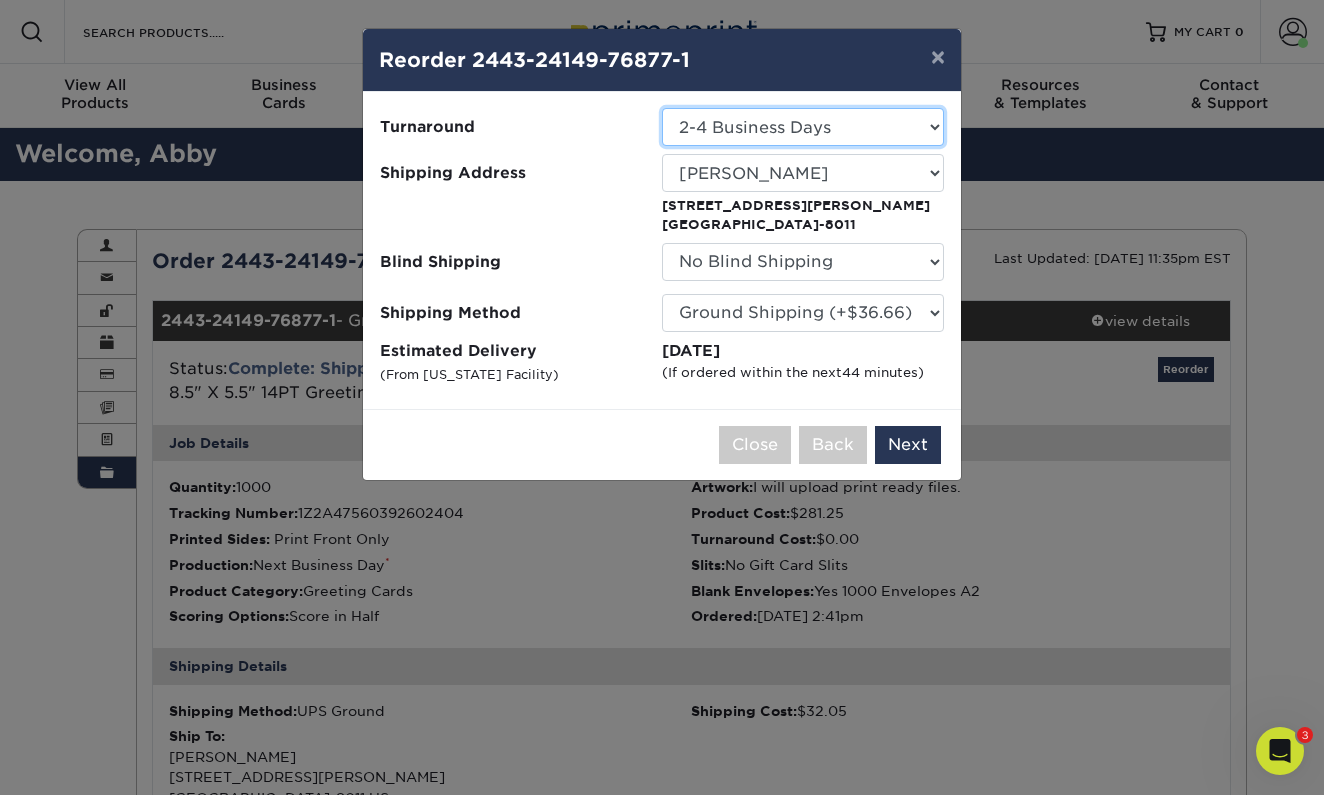 select on "739ac168-bb26-43a2-b59f-674cb3e4f3c0" 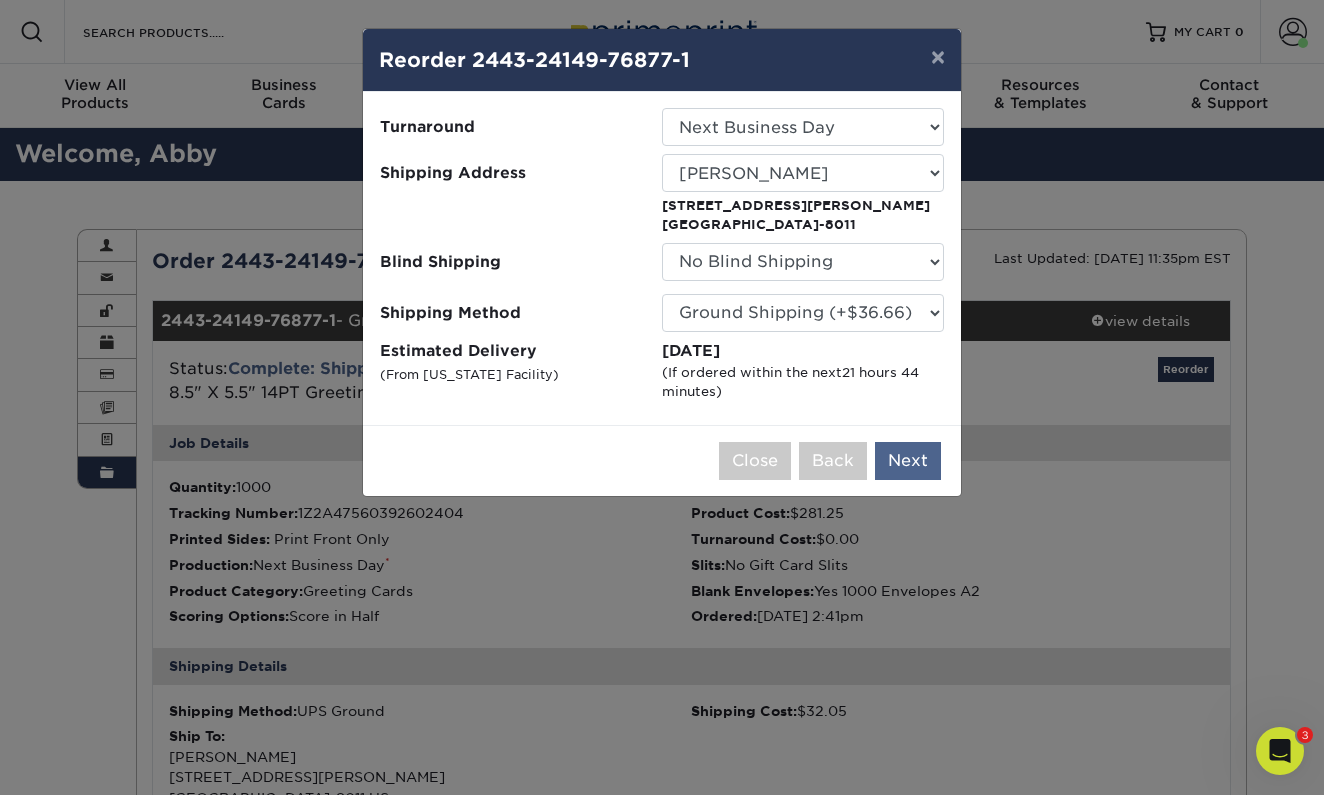 click on "Next" at bounding box center (908, 461) 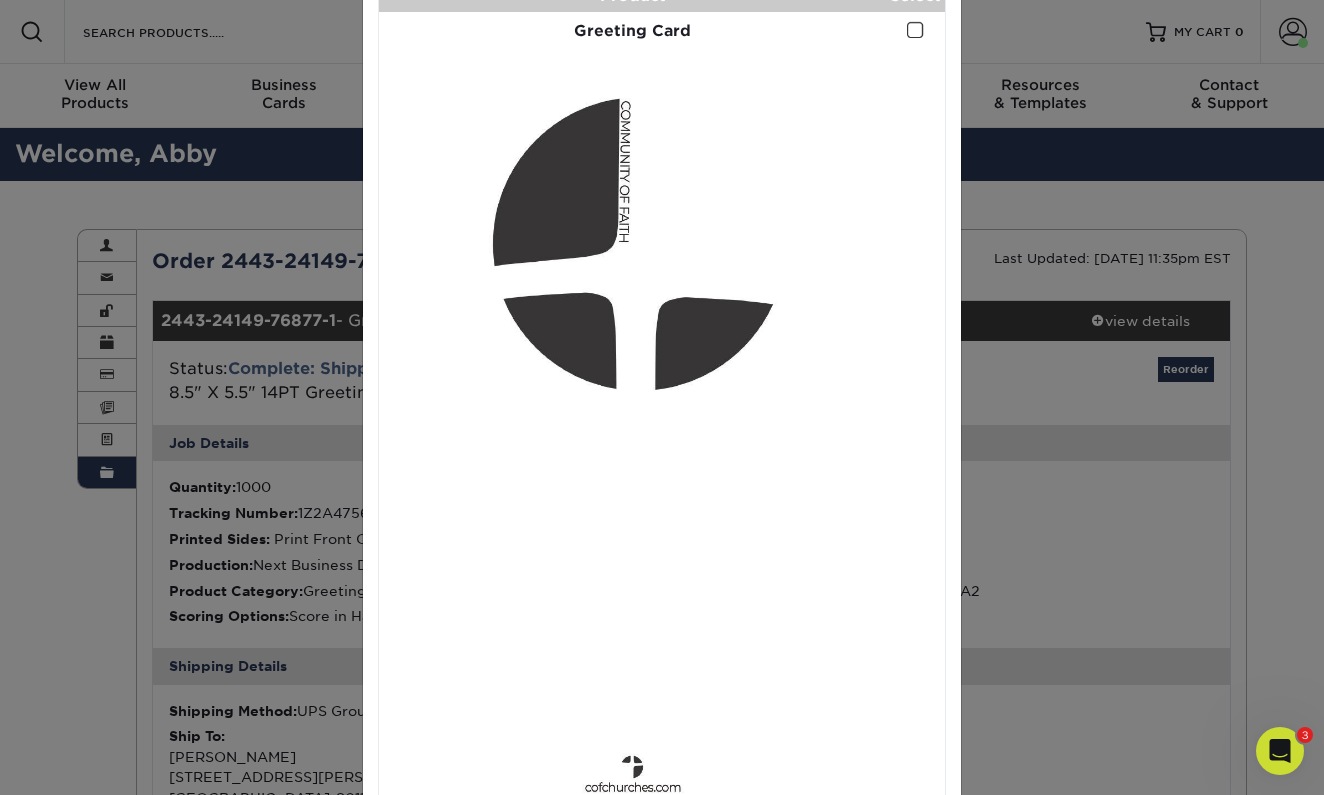 scroll, scrollTop: 118, scrollLeft: 0, axis: vertical 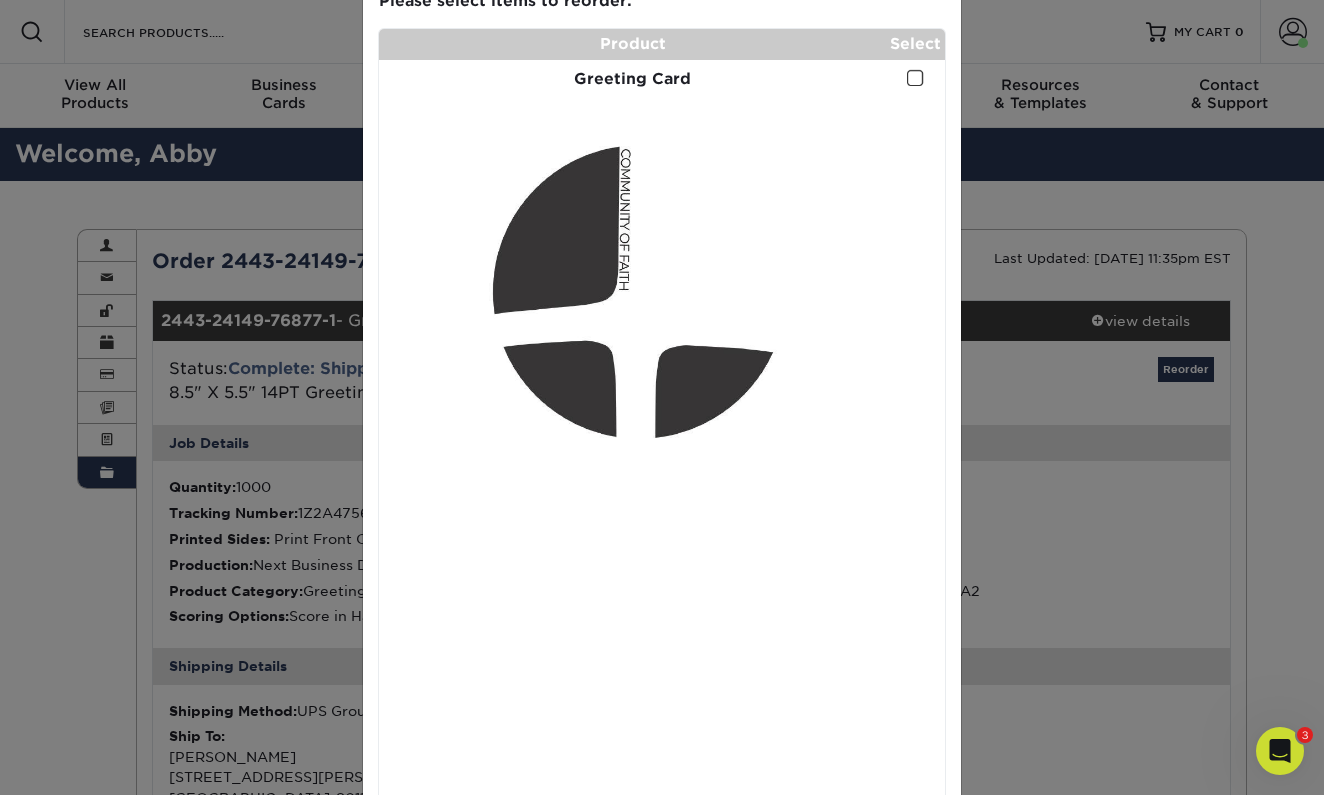 click at bounding box center (915, 78) 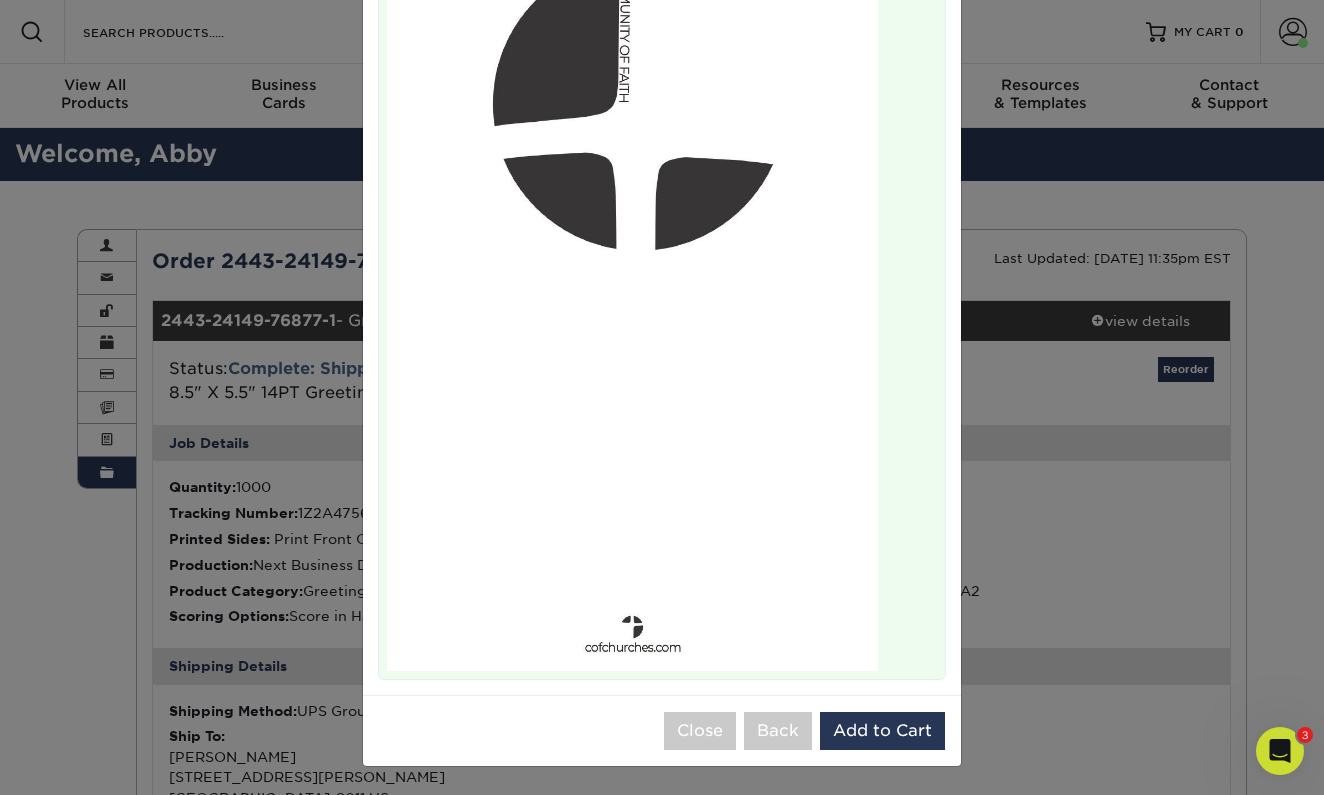 scroll, scrollTop: 305, scrollLeft: 0, axis: vertical 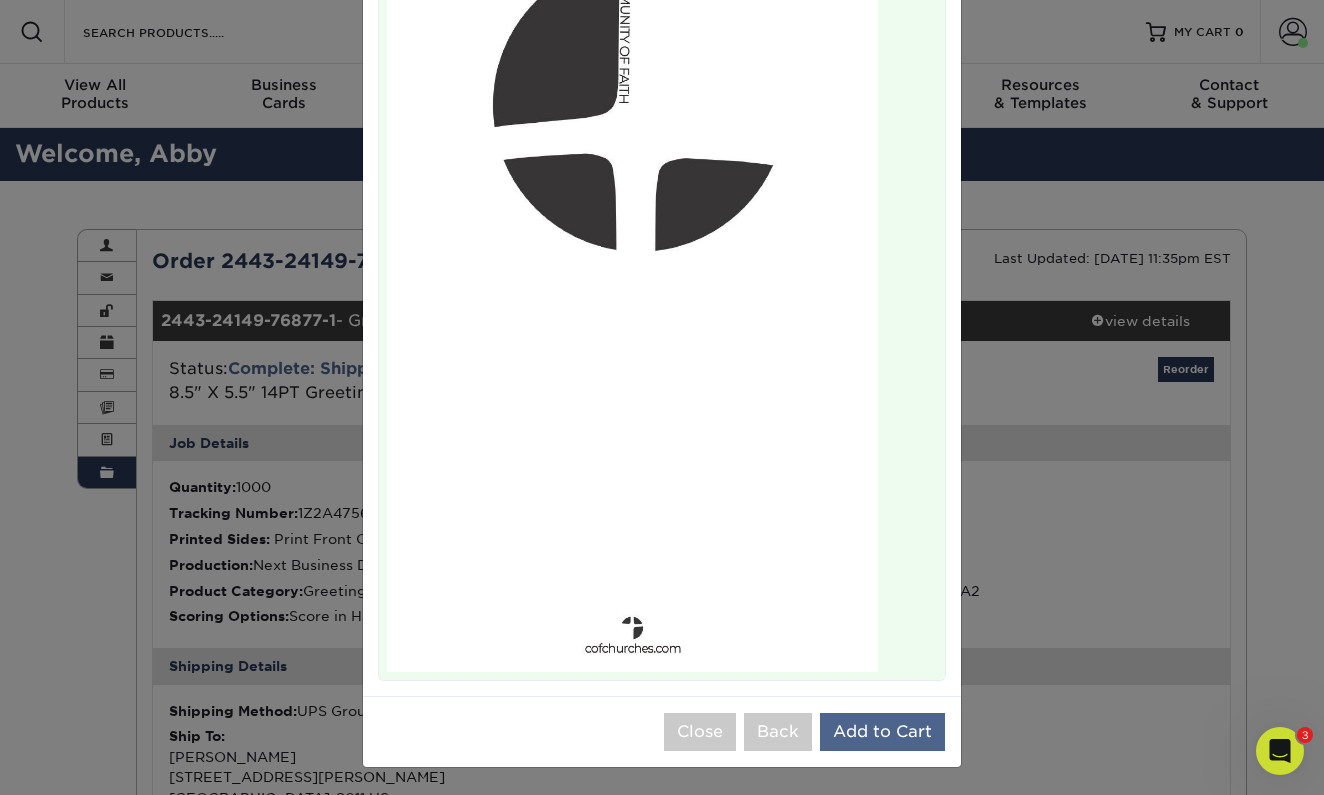 click on "Add to Cart" at bounding box center [882, 732] 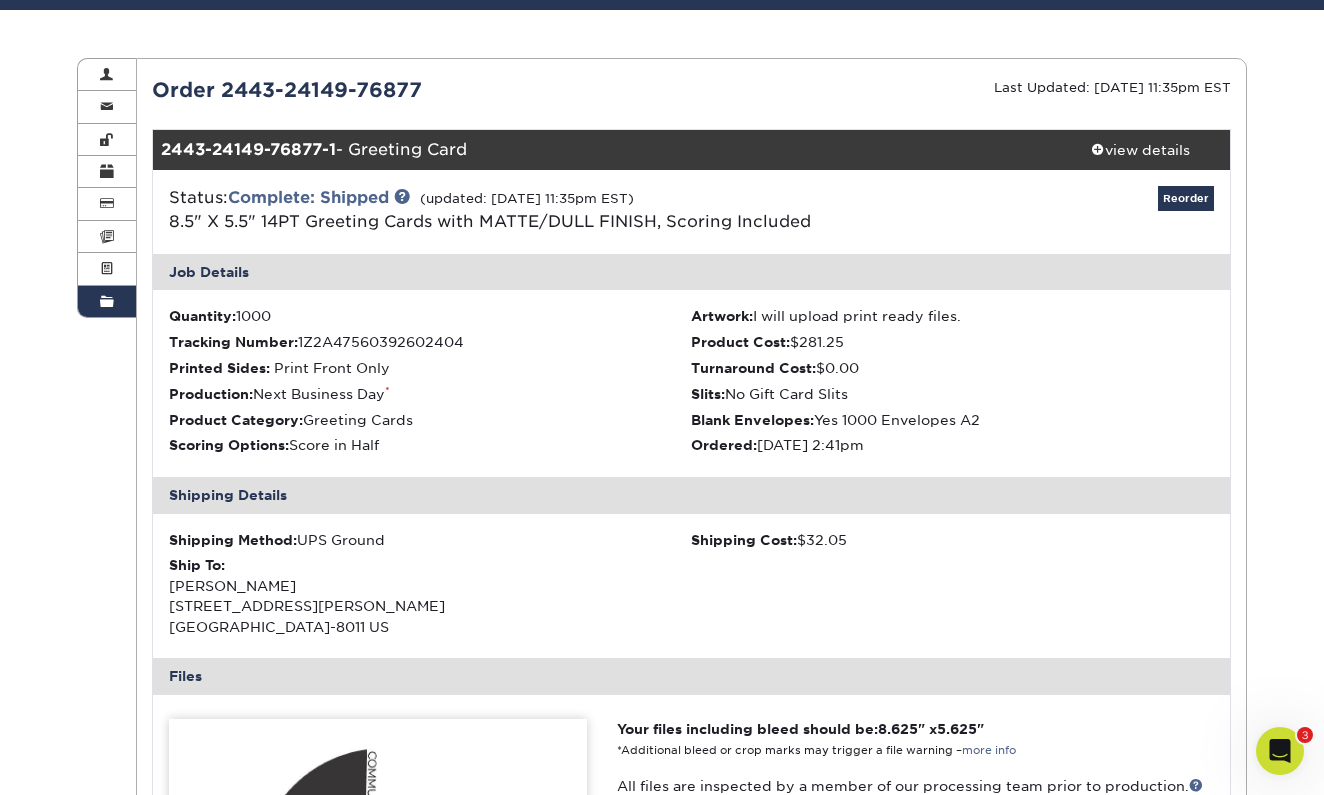 scroll, scrollTop: 143, scrollLeft: 0, axis: vertical 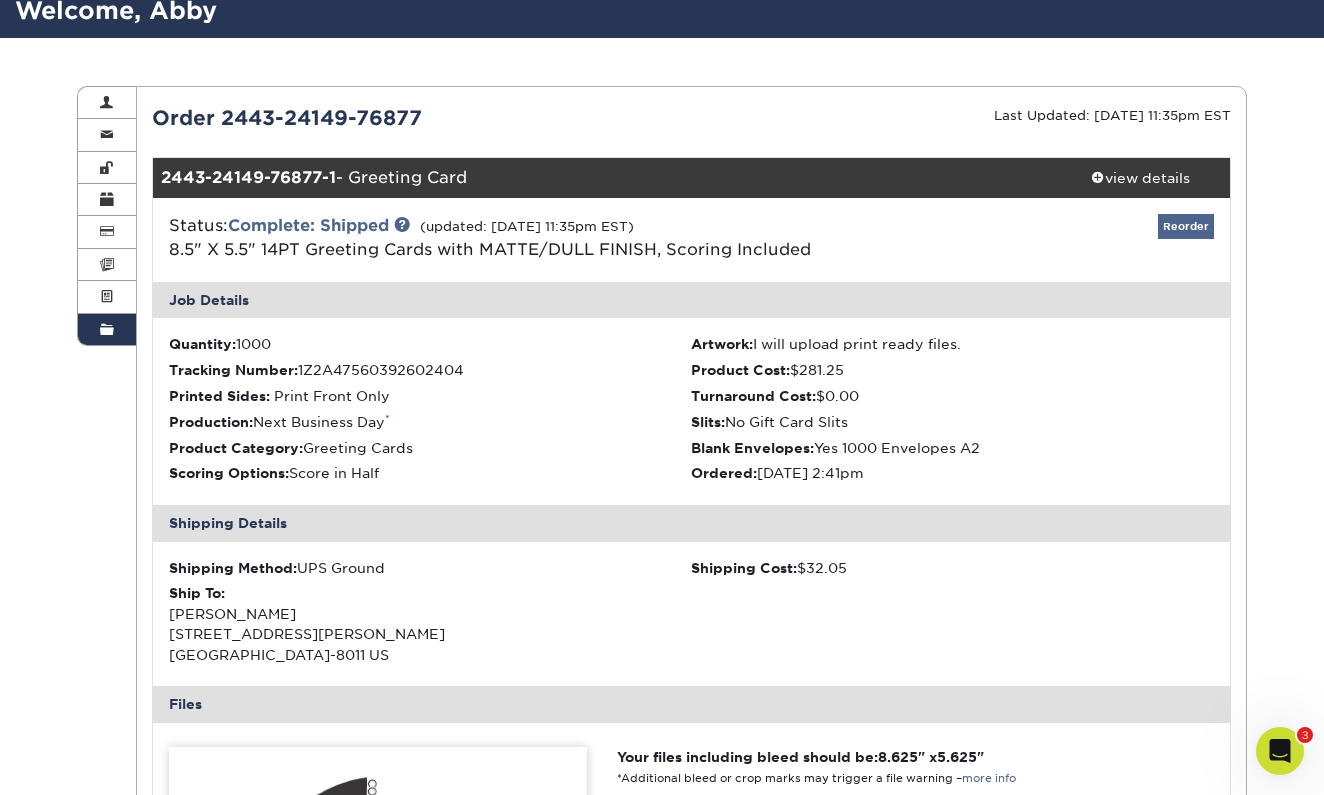 click on "Reorder" at bounding box center [1186, 226] 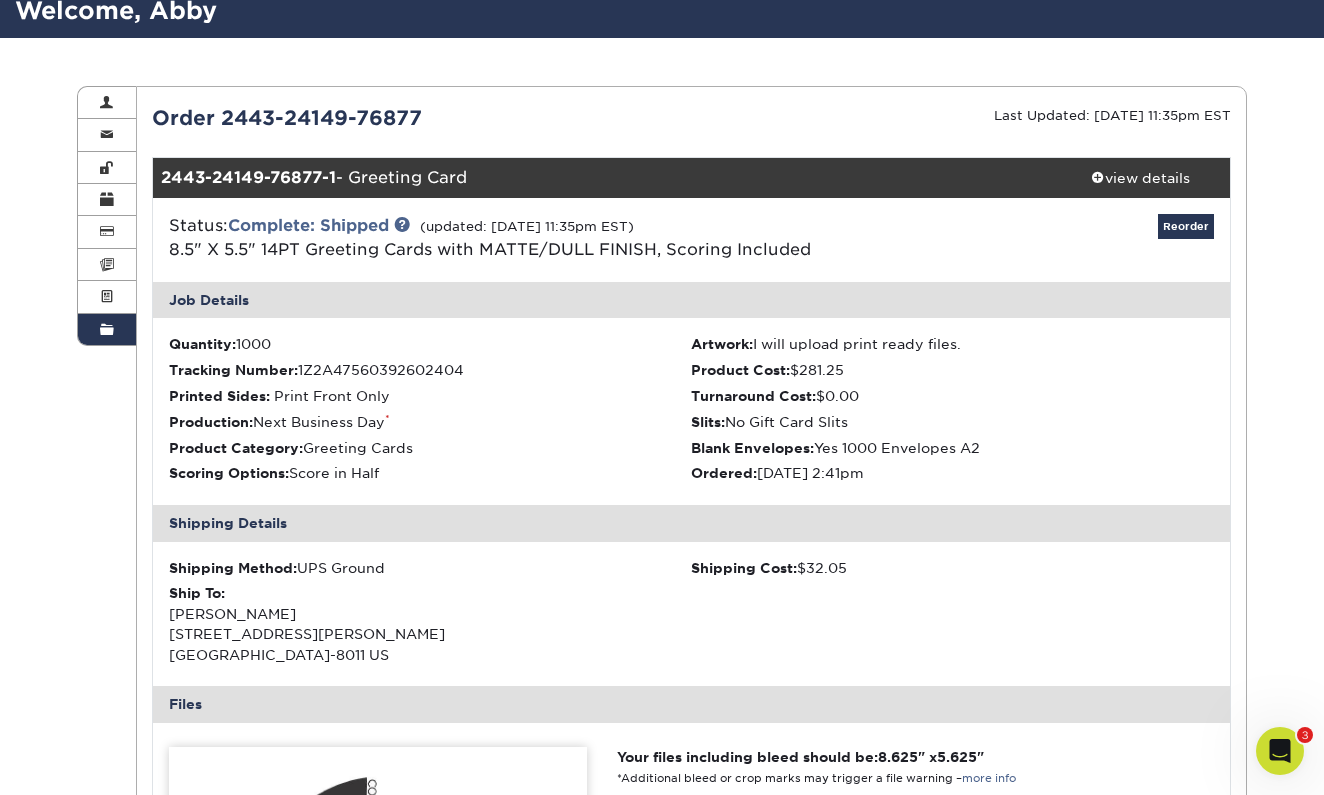 scroll, scrollTop: 0, scrollLeft: 0, axis: both 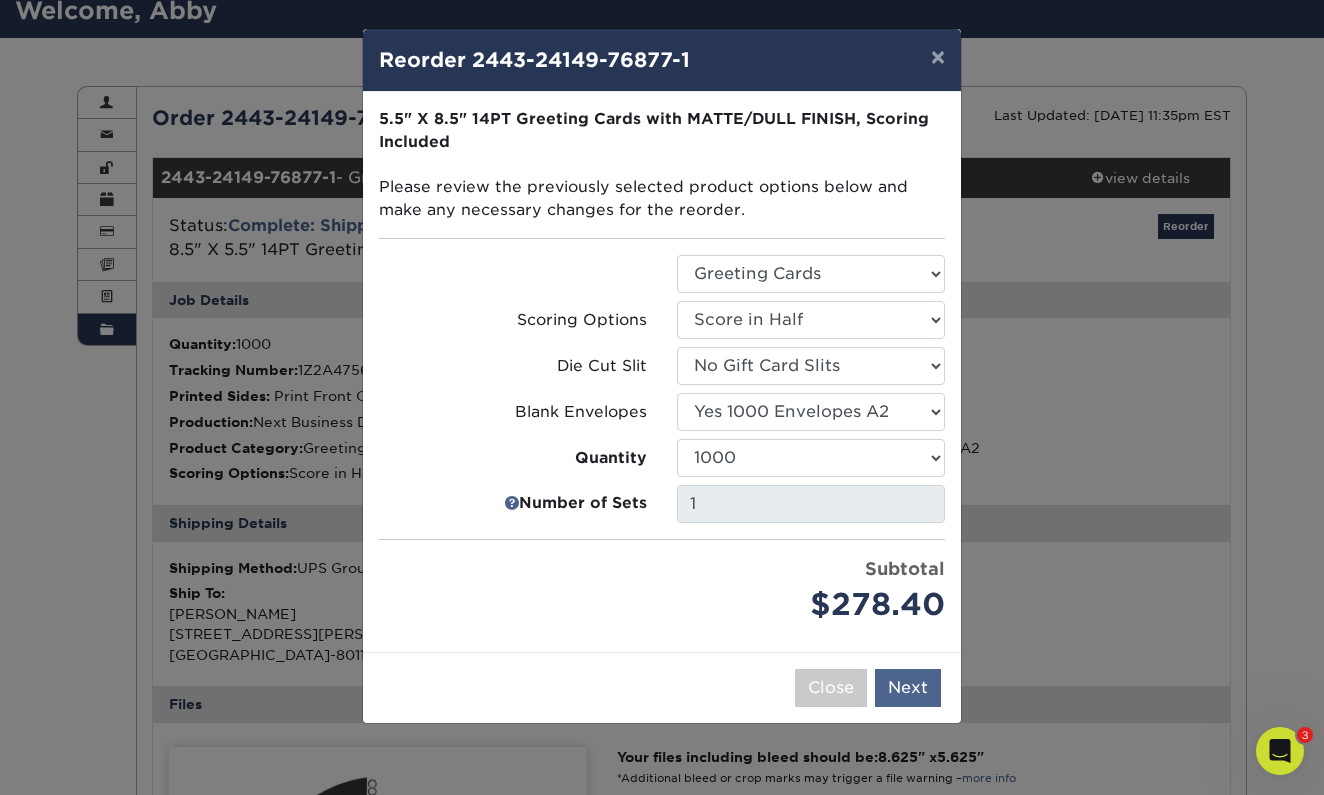 click on "Next" at bounding box center [908, 688] 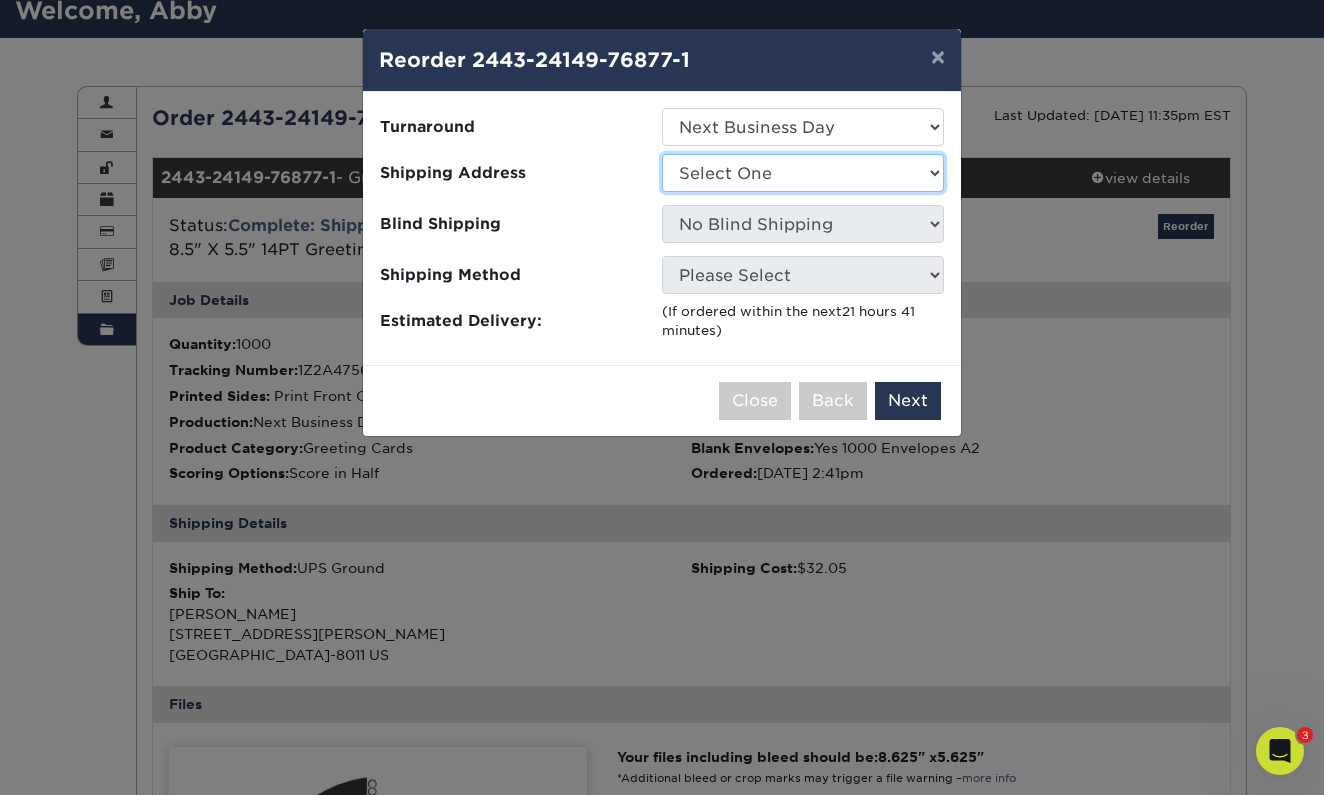 select on "257369" 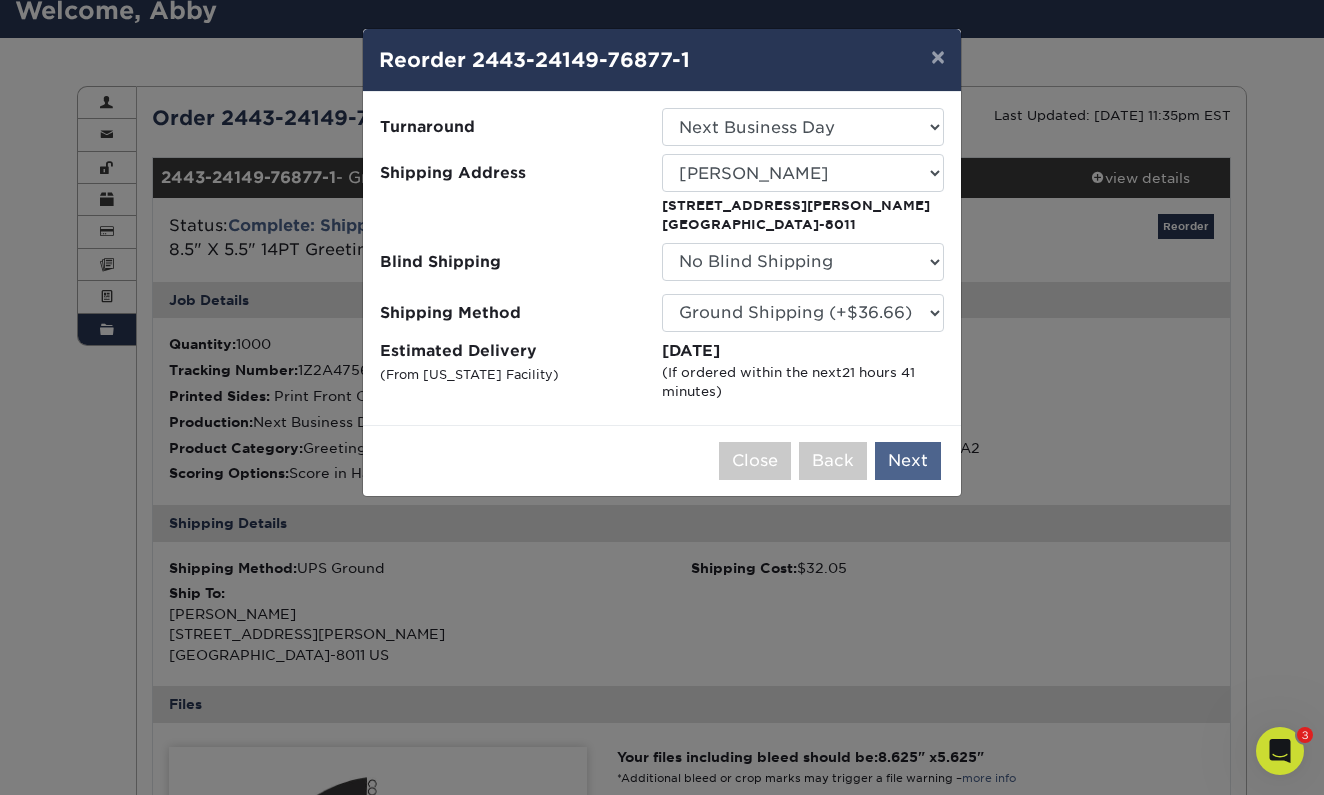 click on "Next" at bounding box center [908, 461] 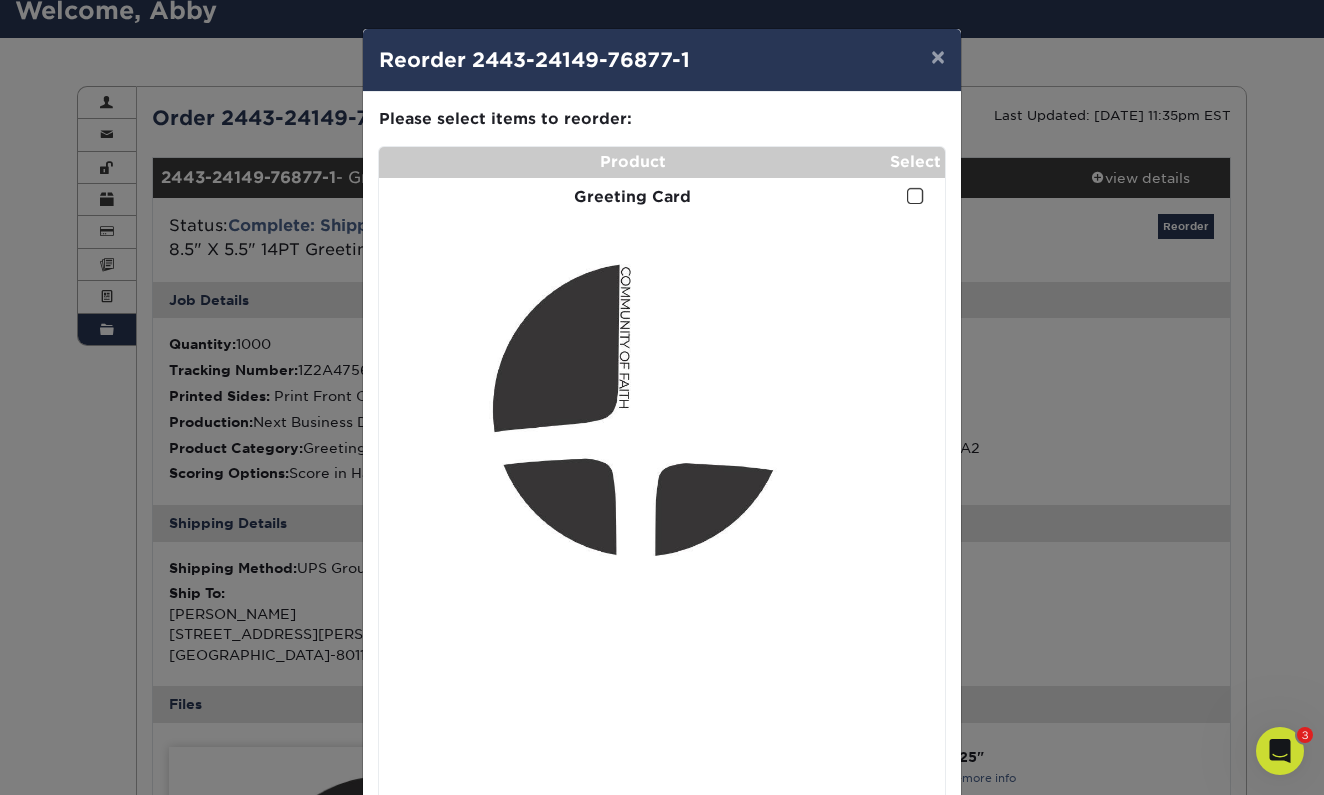 click at bounding box center [915, 196] 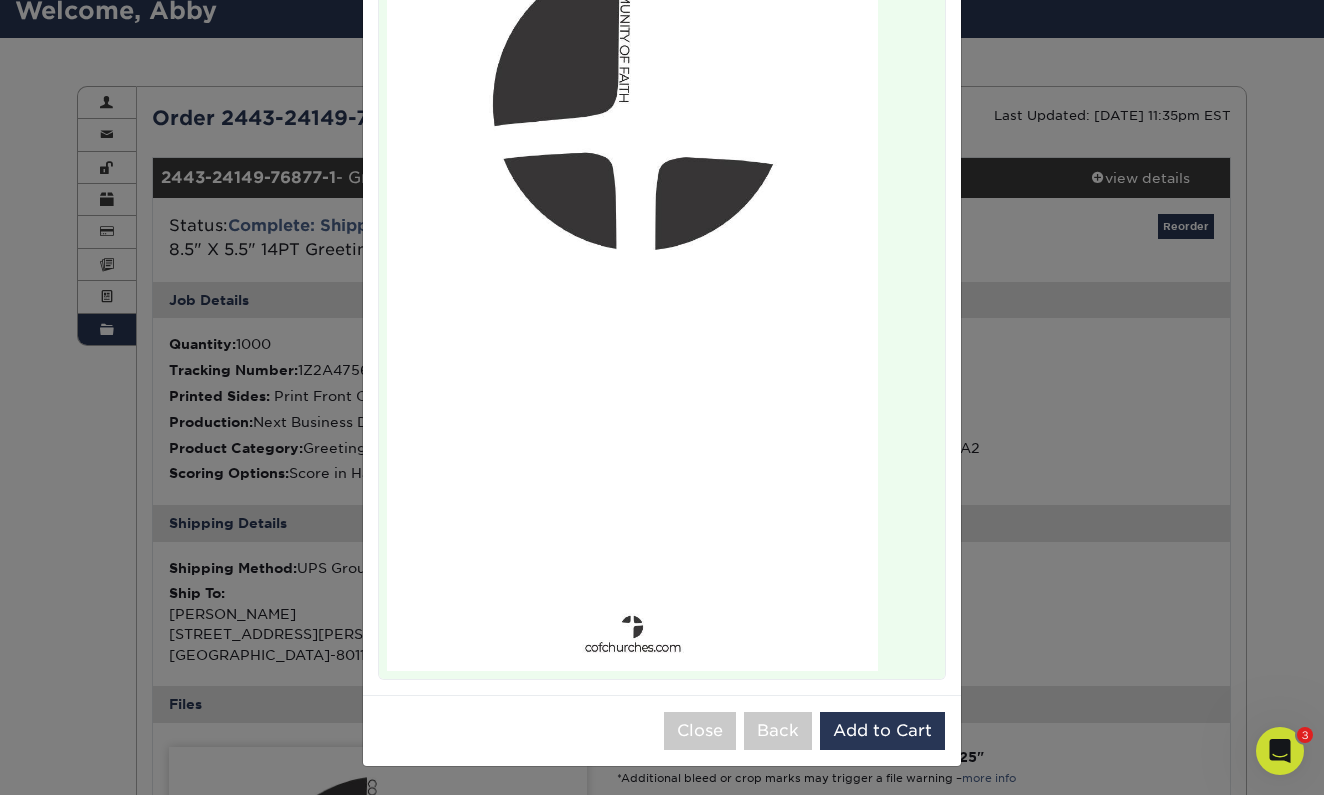 scroll, scrollTop: 305, scrollLeft: 0, axis: vertical 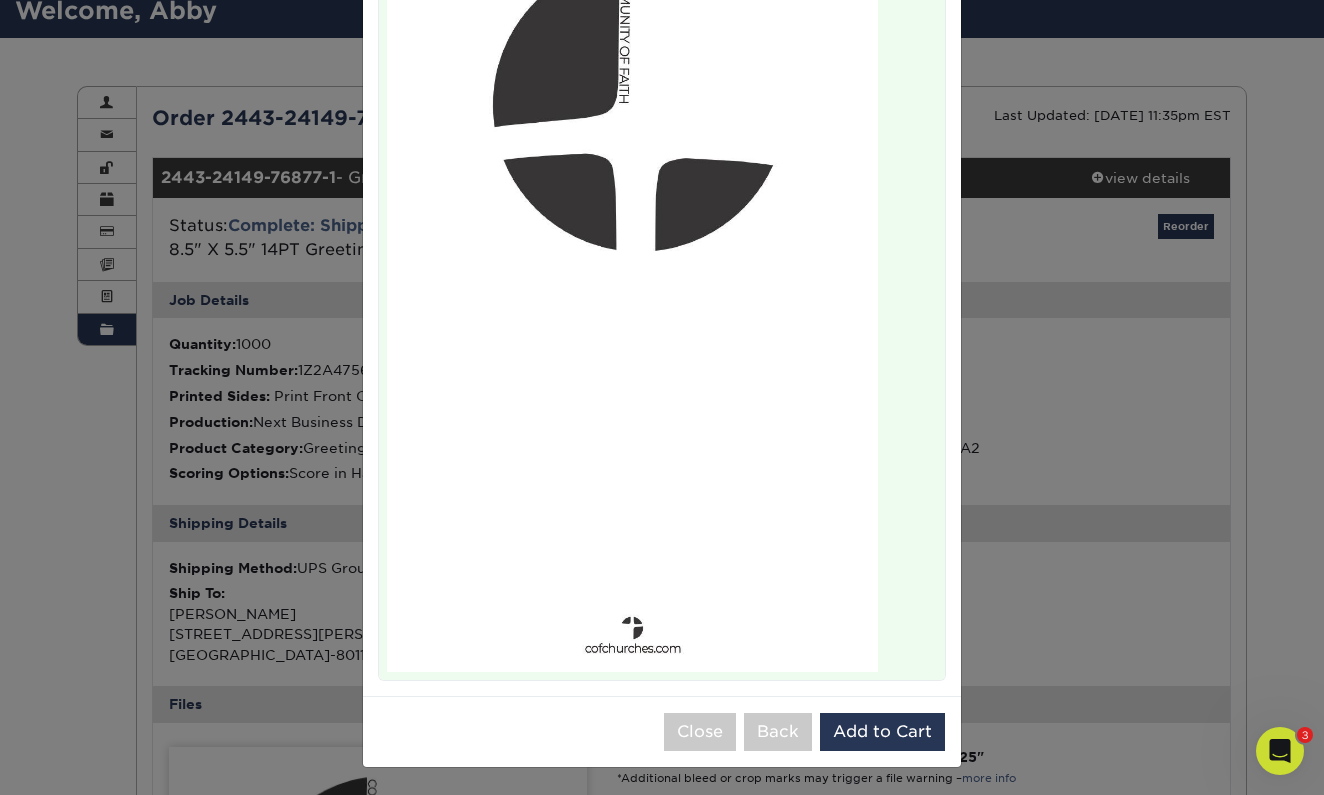 click on "×
Reorder 2443-24149-76877-1
Please select all options to continue.
Only quantities that can be shipped to the same location are enabled.
5.5" X 8.5" 14PT Greeting Cards with MATTE/DULL FINISH, Scoring Included
Please review the previously selected product options below and make any necessary changes for the reorder." at bounding box center [662, 397] 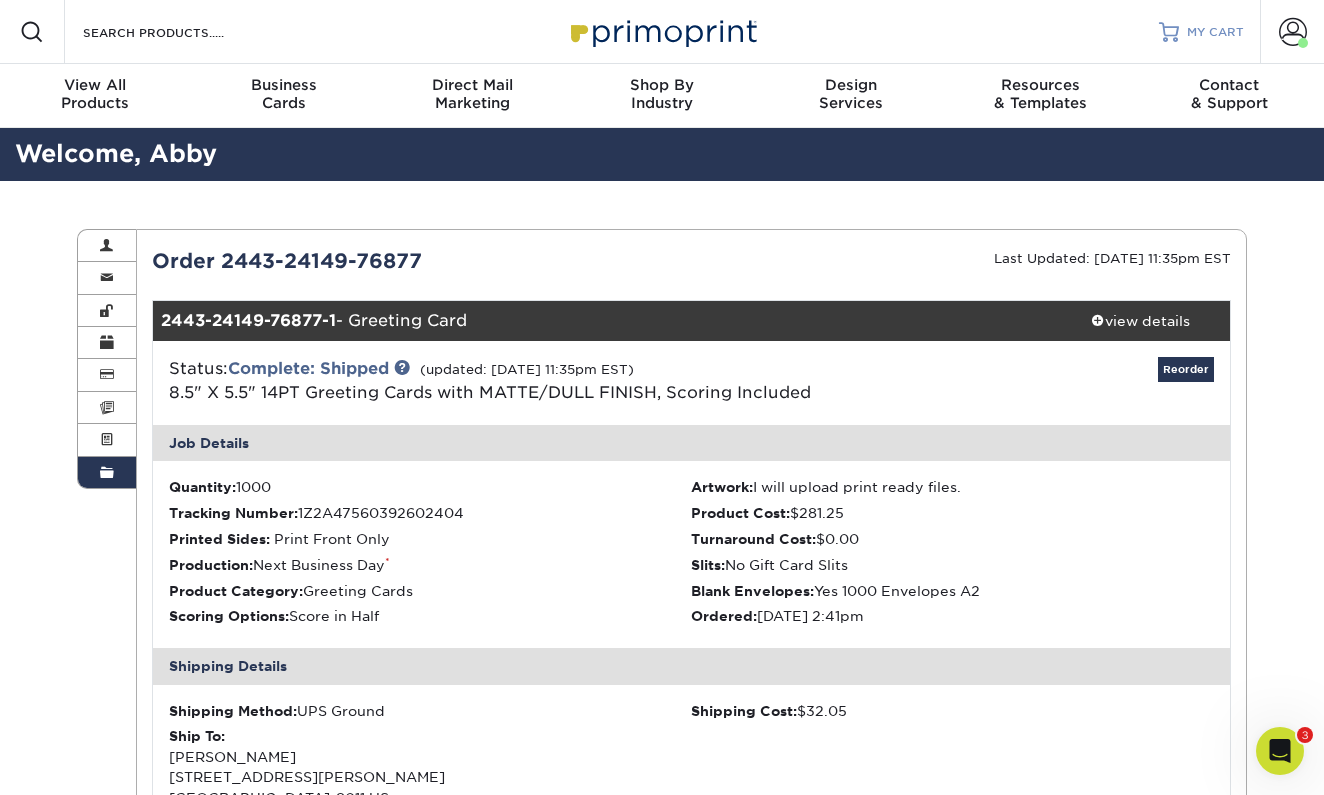 scroll, scrollTop: 0, scrollLeft: 0, axis: both 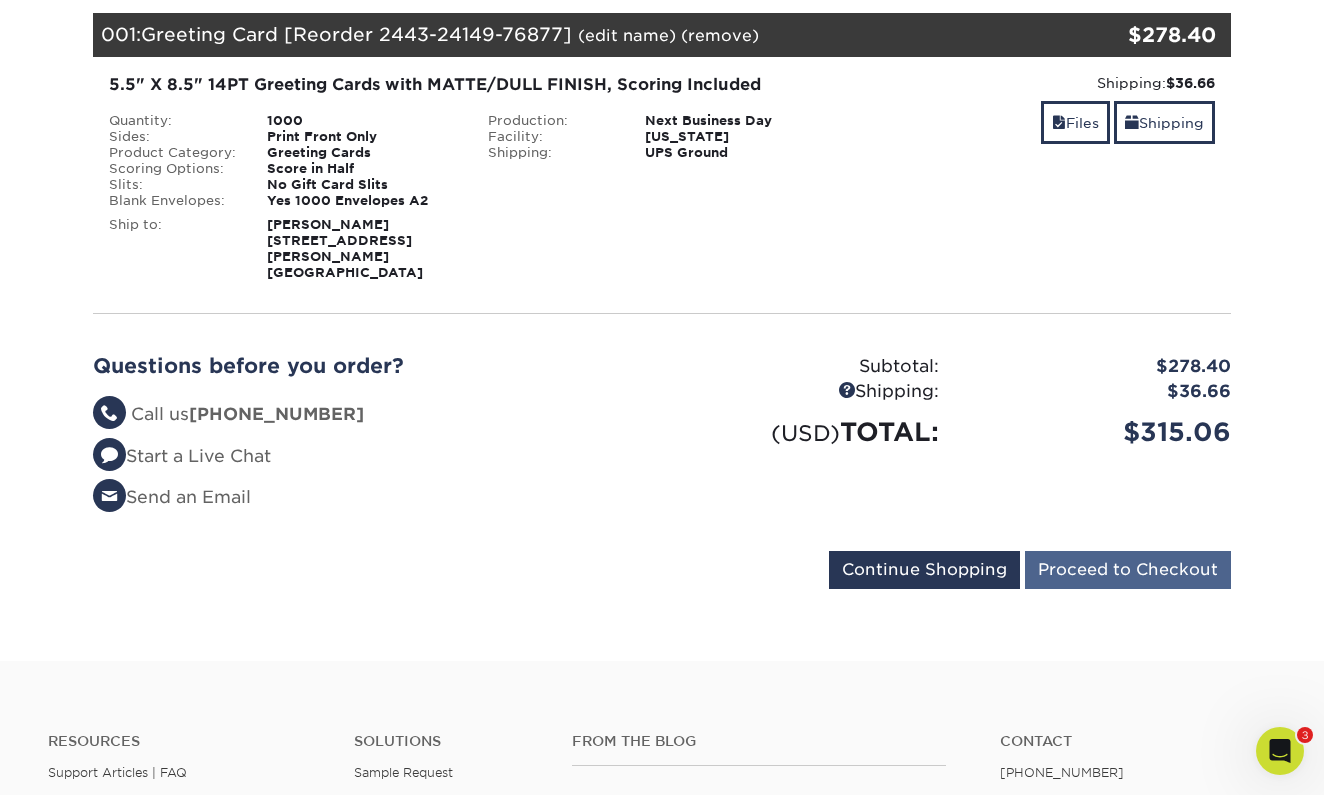click on "Proceed to Checkout" at bounding box center [1128, 570] 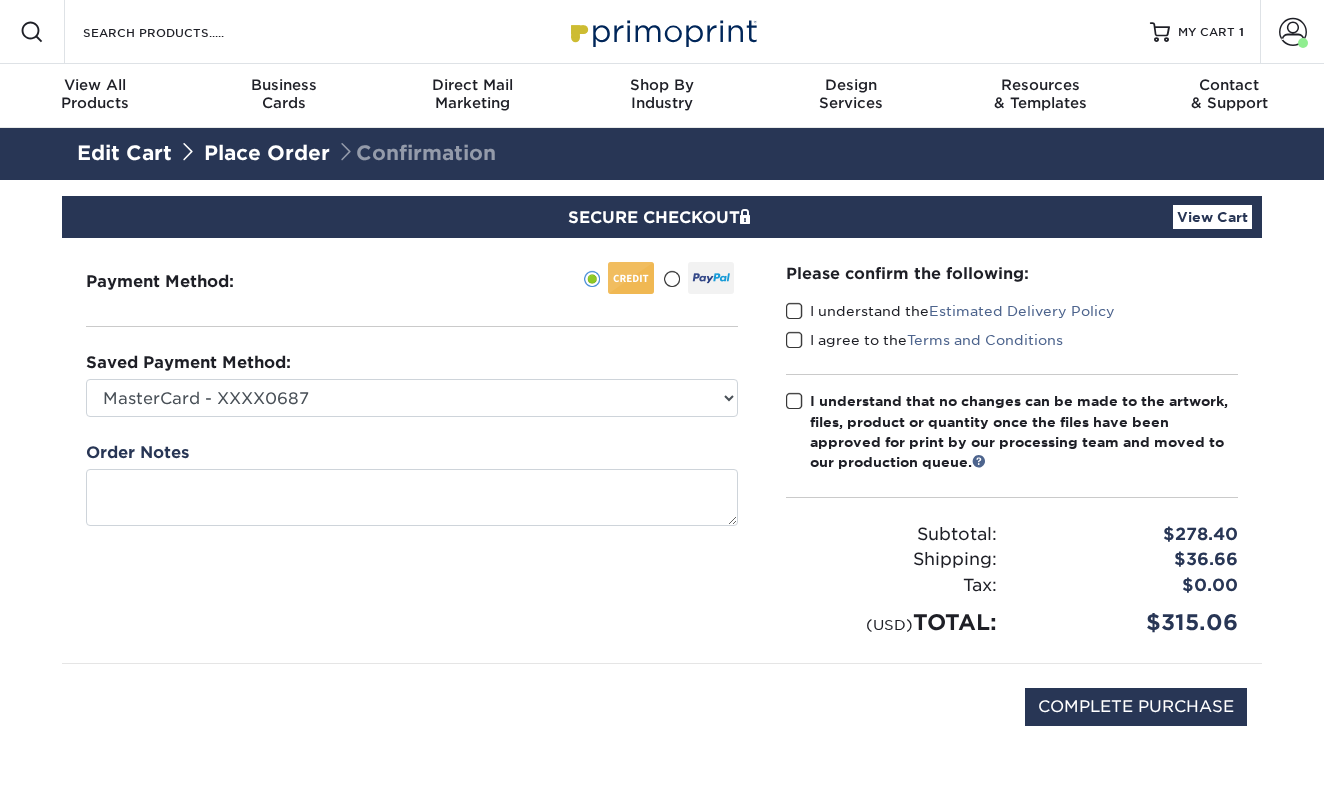 scroll, scrollTop: 0, scrollLeft: 0, axis: both 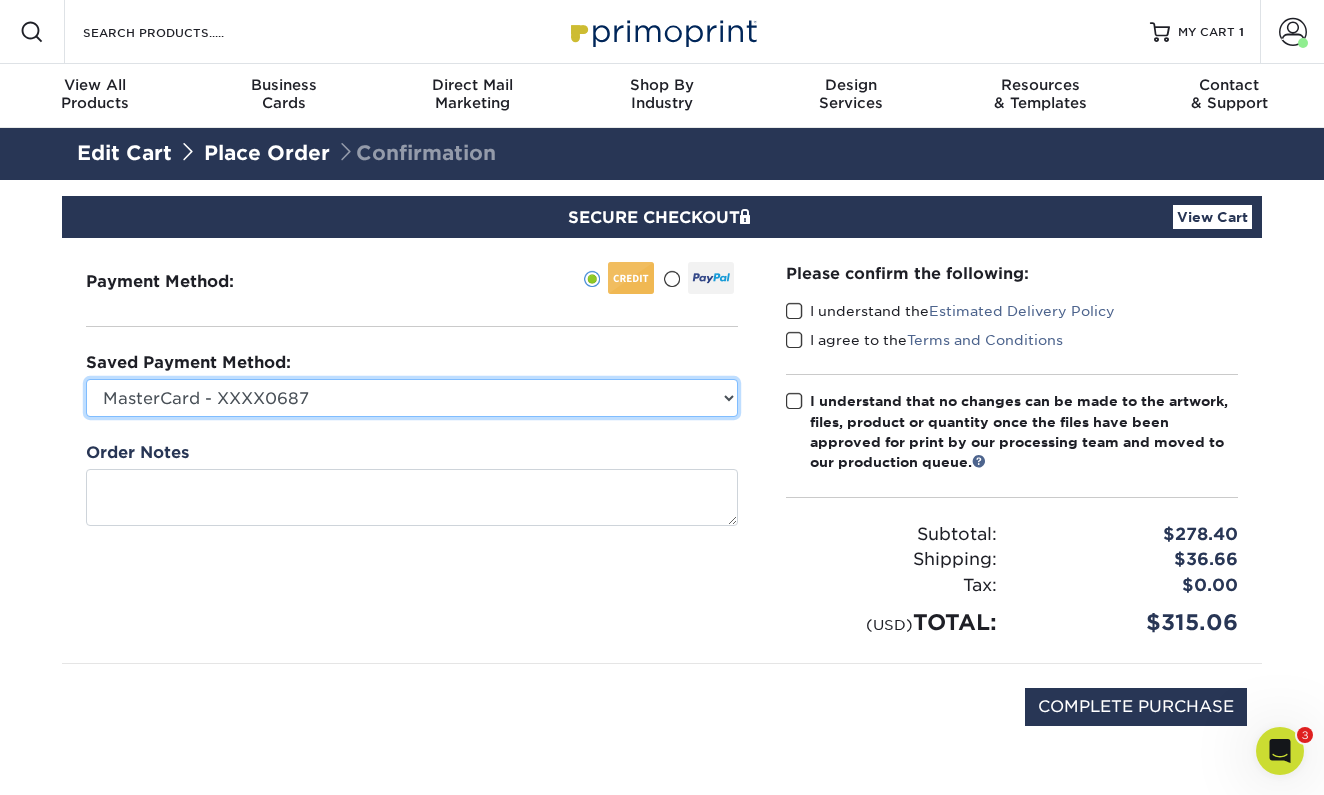 select on "73581" 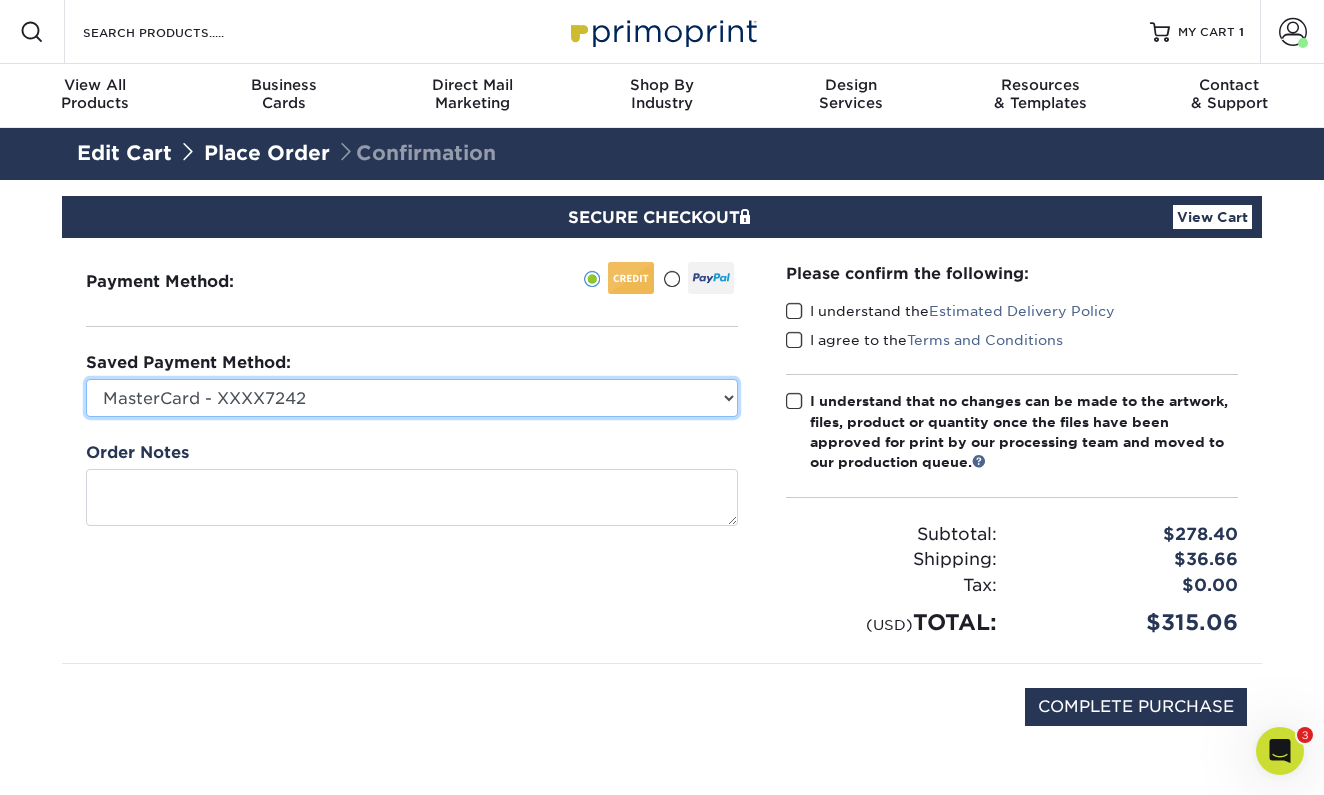 select 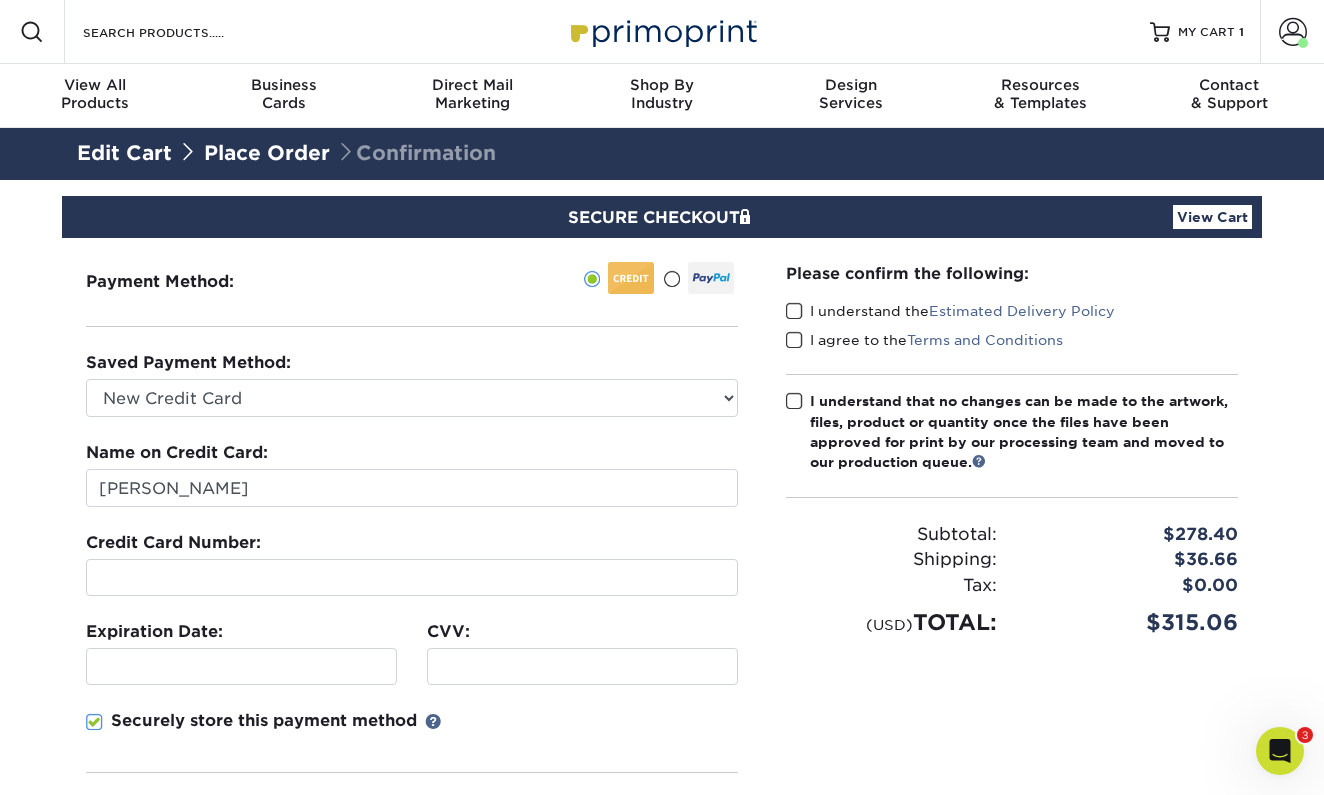 click at bounding box center [241, 666] 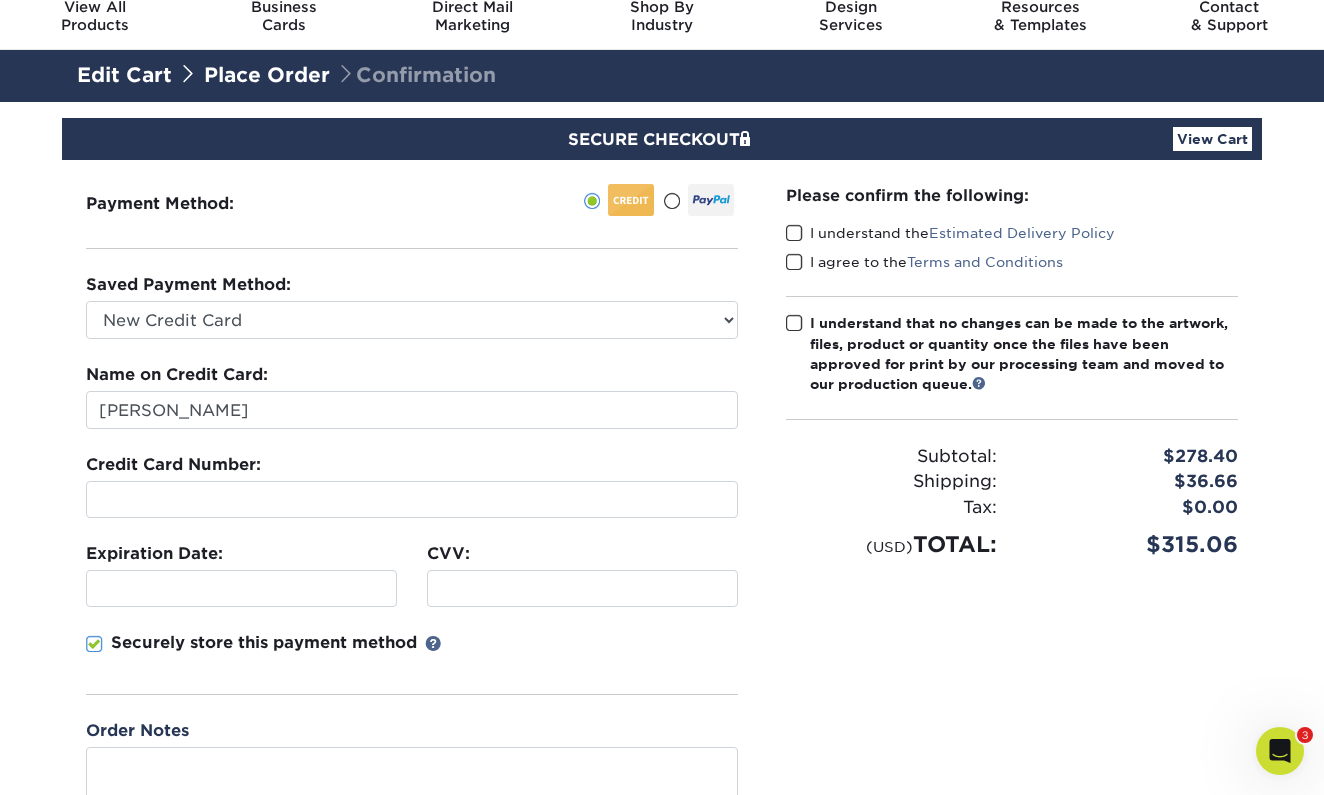 scroll, scrollTop: 78, scrollLeft: 0, axis: vertical 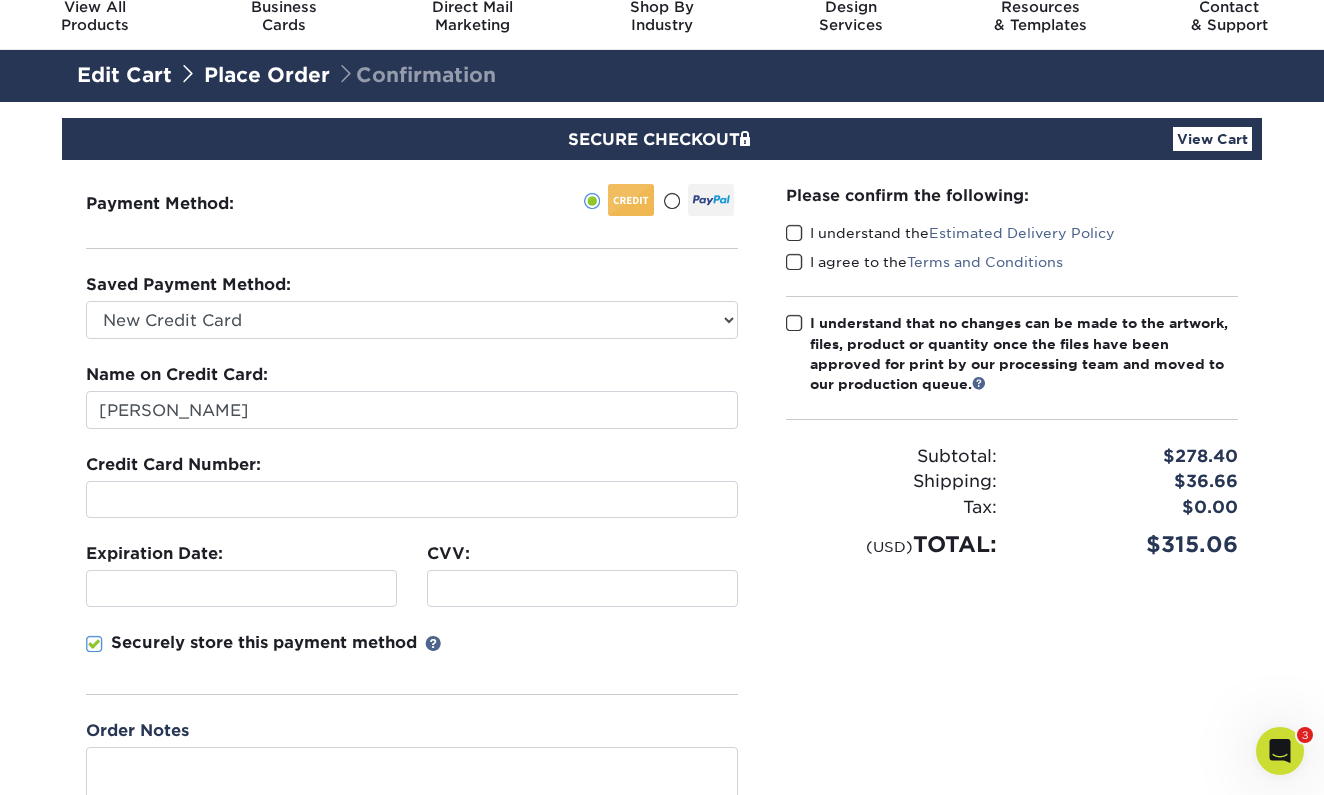 click at bounding box center [794, 233] 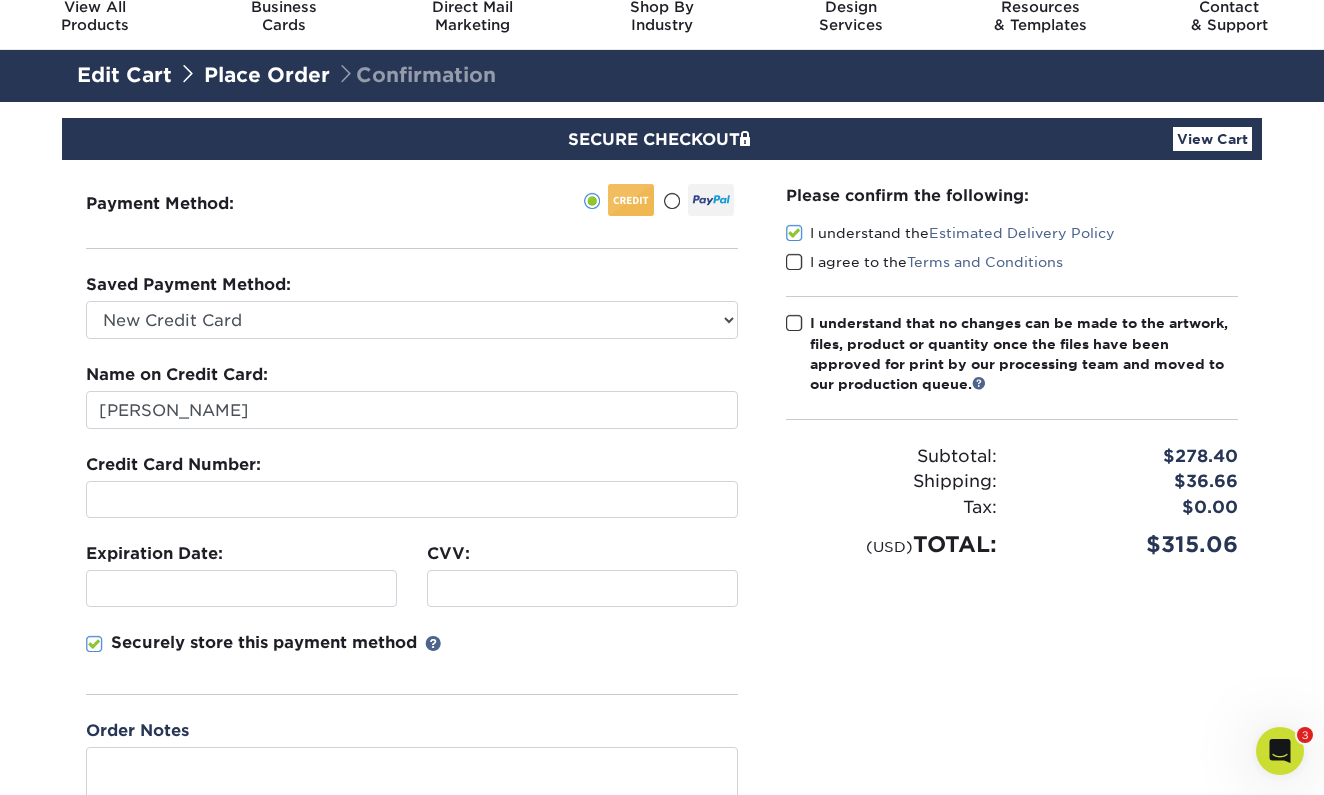 click at bounding box center (794, 262) 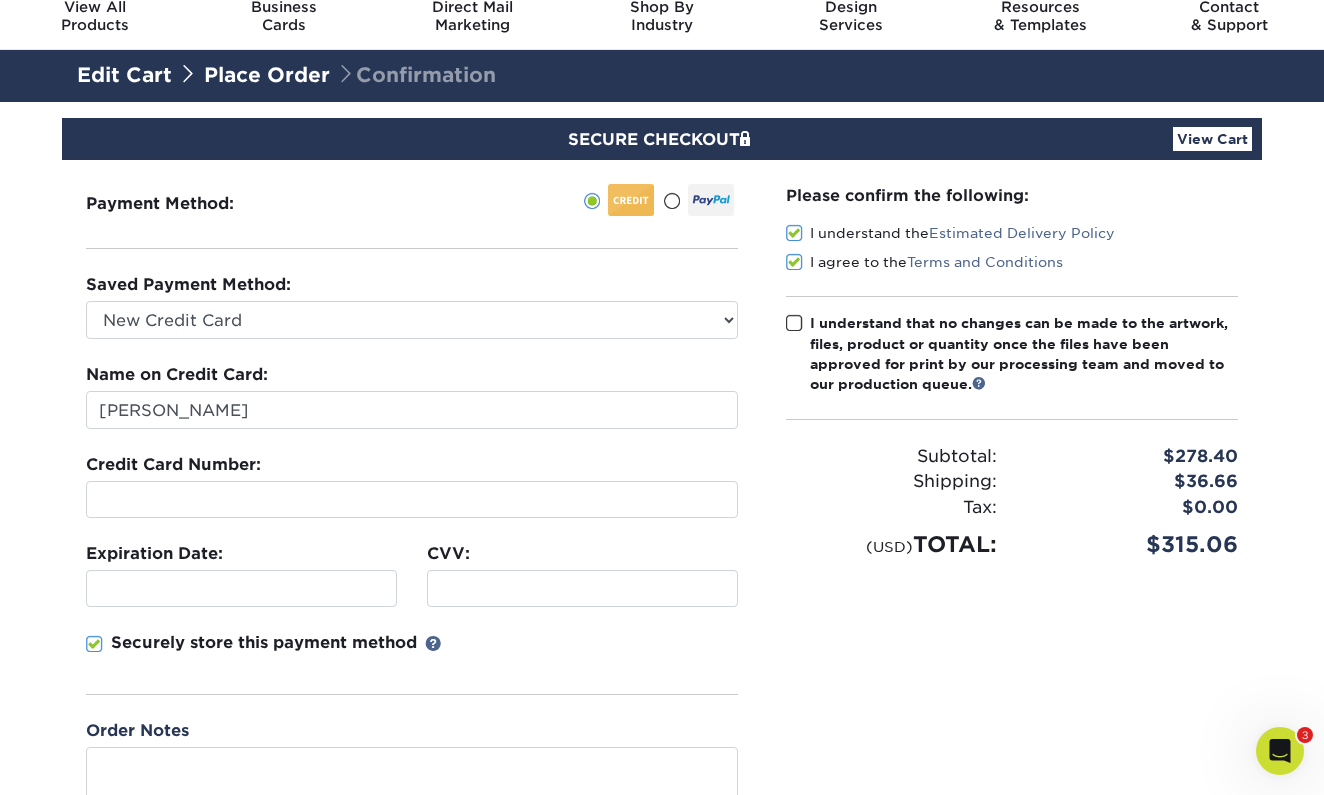 click at bounding box center (794, 323) 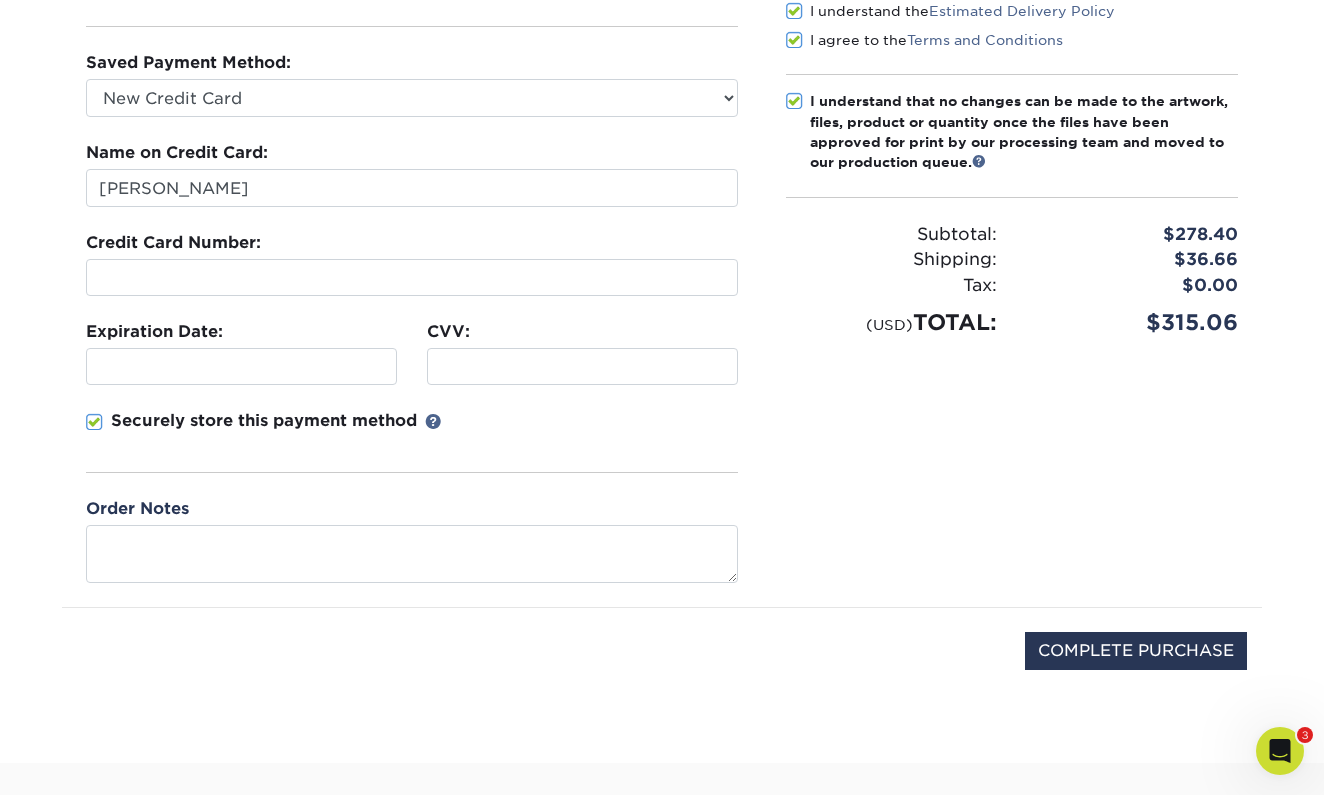 scroll, scrollTop: 312, scrollLeft: 0, axis: vertical 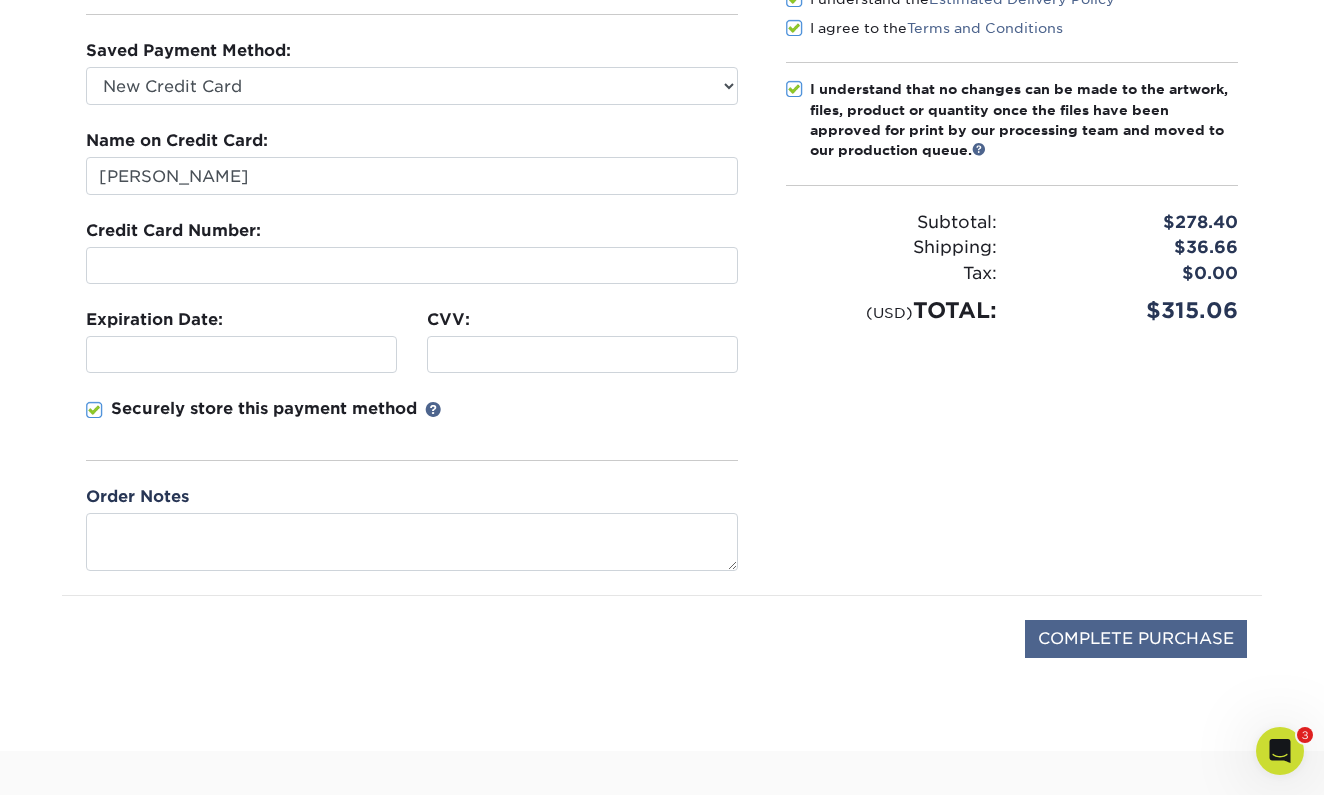 click on "COMPLETE PURCHASE" at bounding box center (1136, 639) 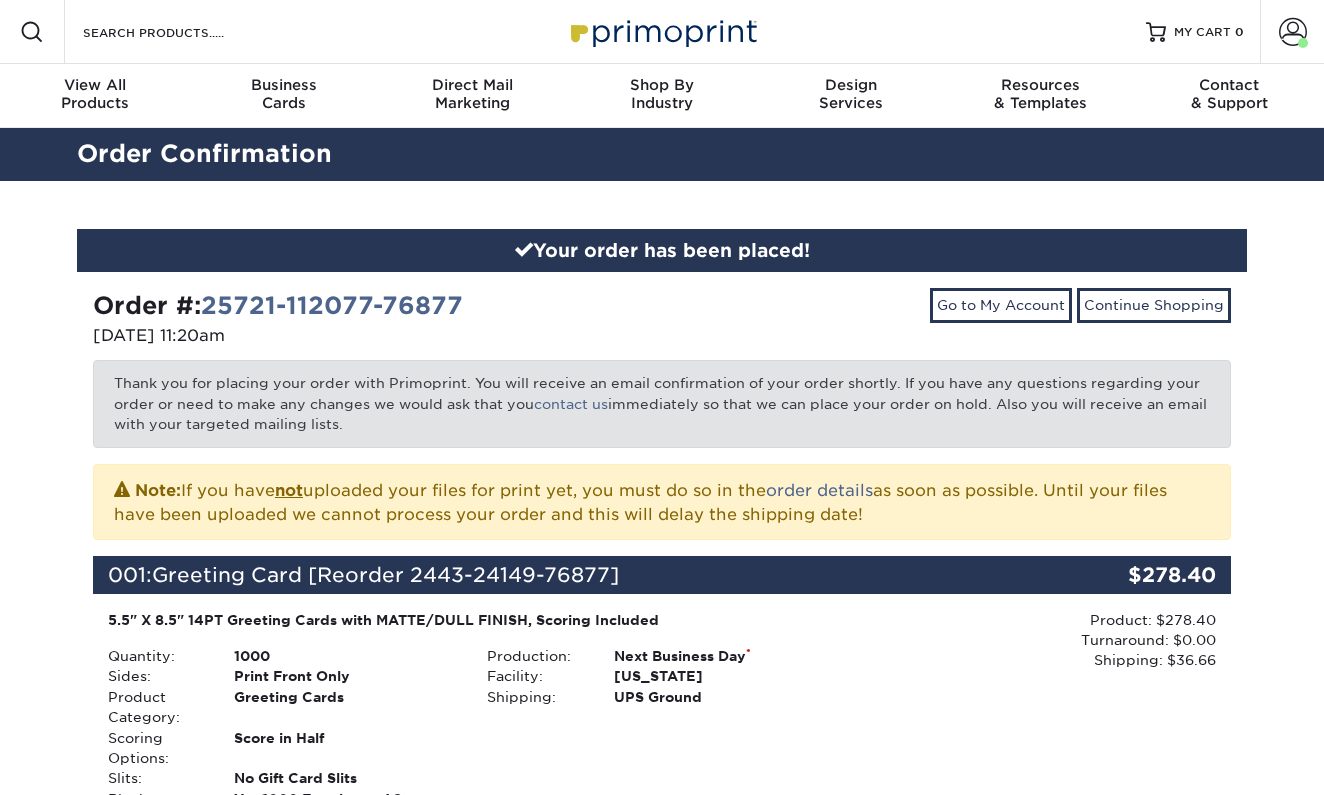 scroll, scrollTop: 0, scrollLeft: 0, axis: both 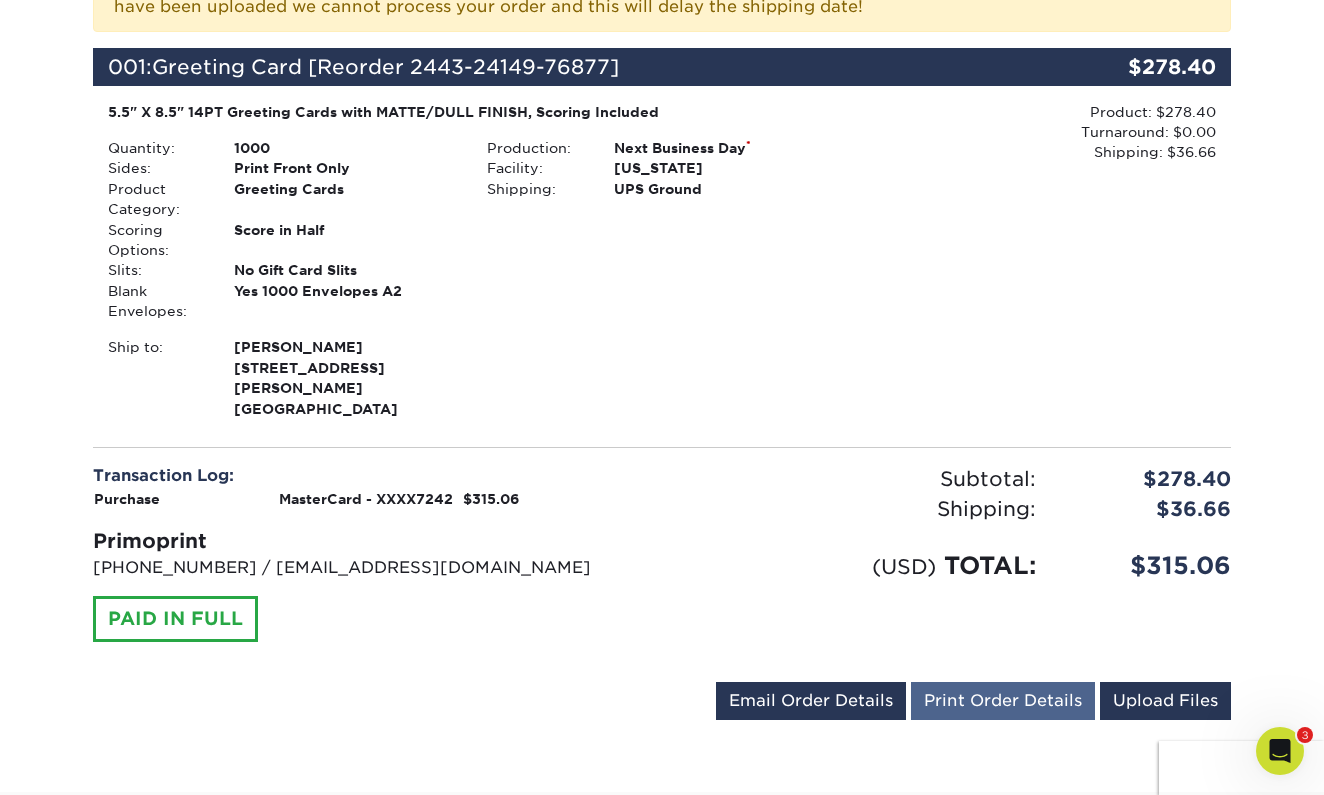 click on "Print Order Details" at bounding box center [1003, 701] 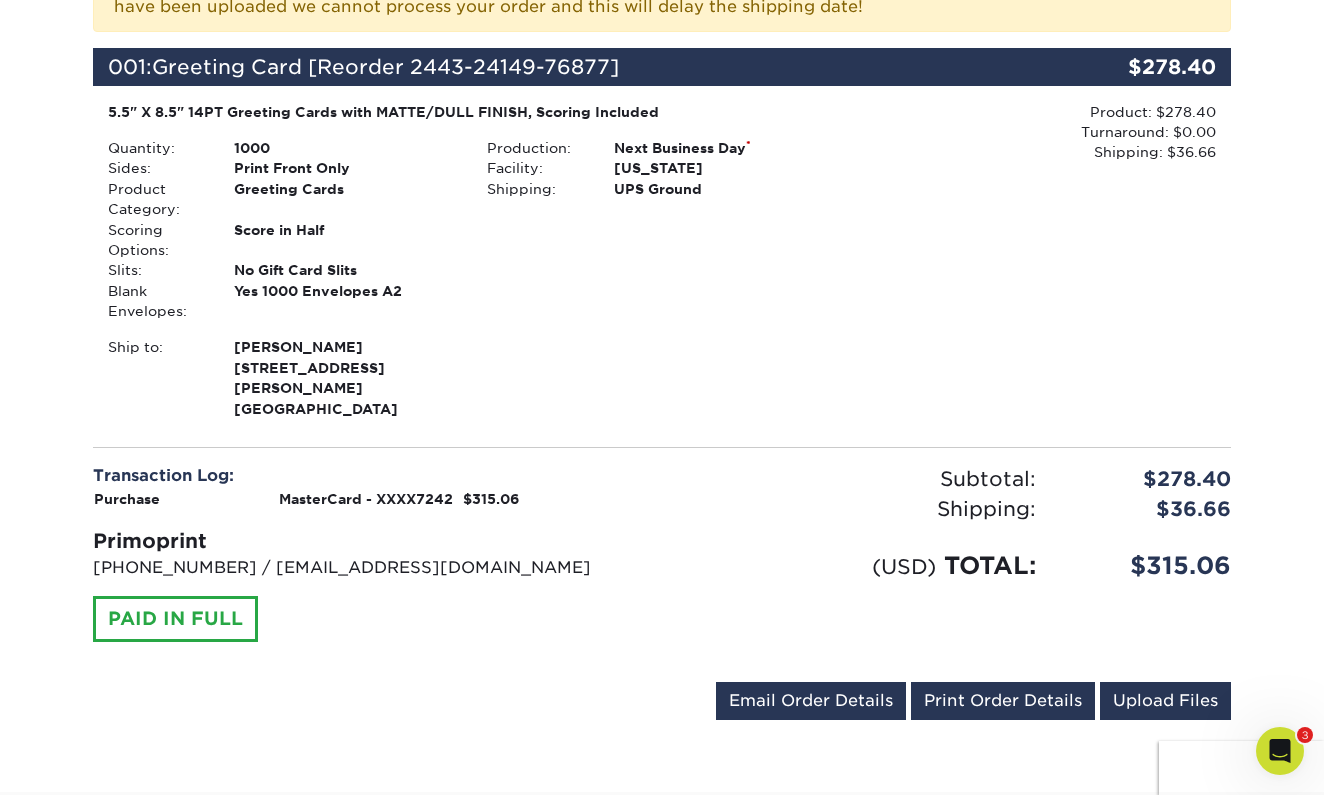 scroll, scrollTop: 122, scrollLeft: 0, axis: vertical 